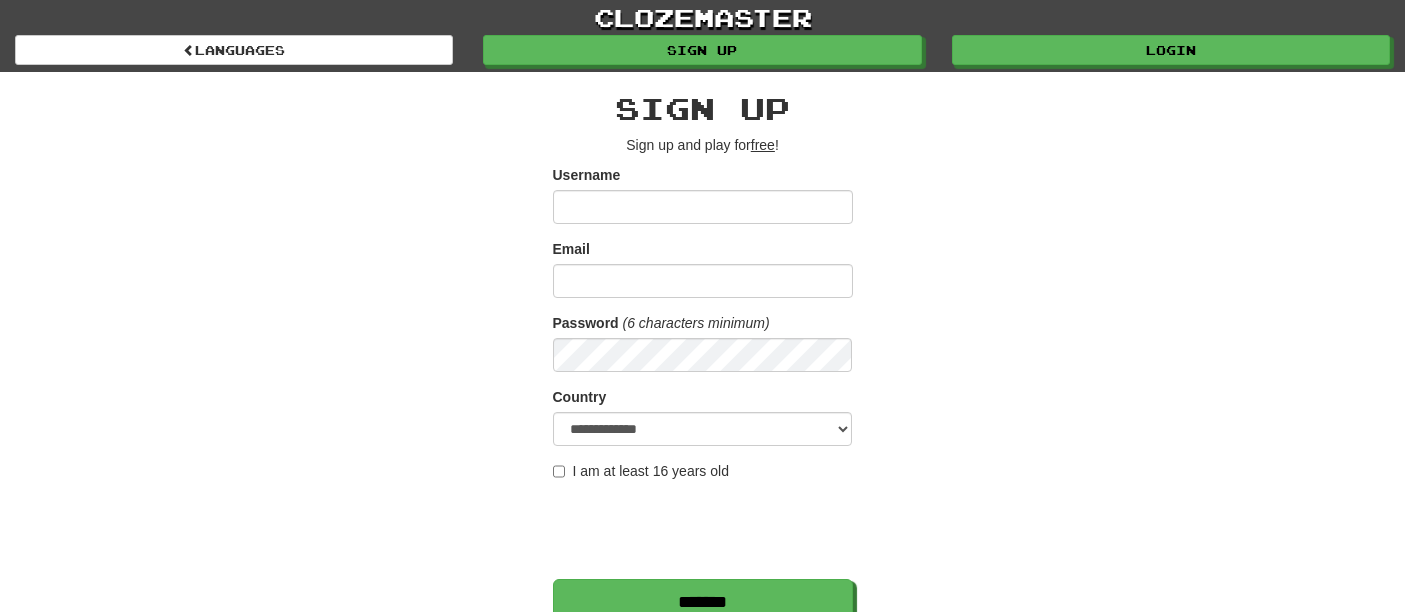 scroll, scrollTop: 0, scrollLeft: 0, axis: both 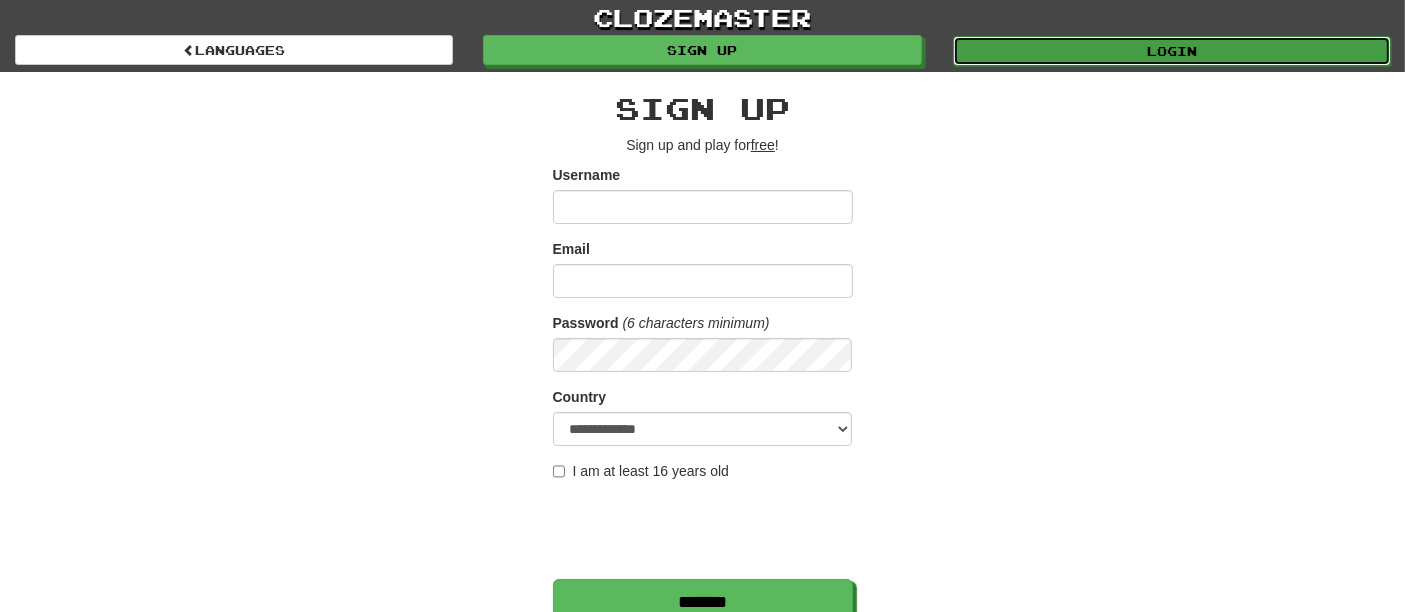 click on "Login" at bounding box center (1172, 51) 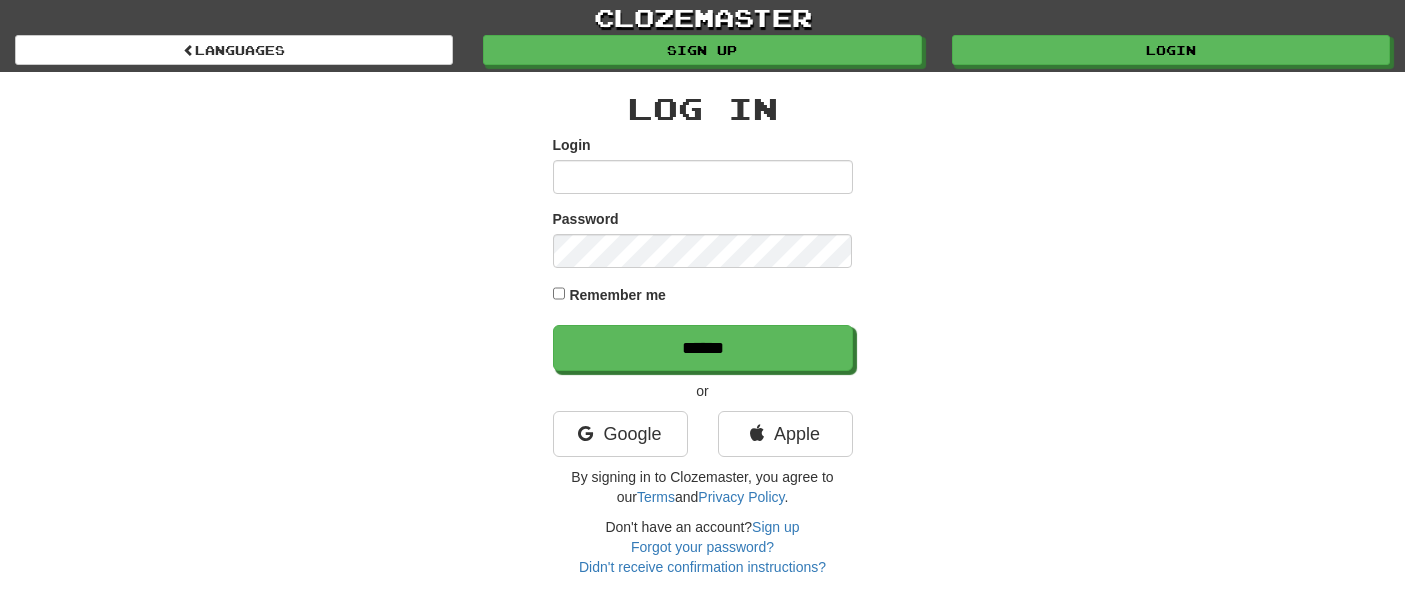 scroll, scrollTop: 0, scrollLeft: 0, axis: both 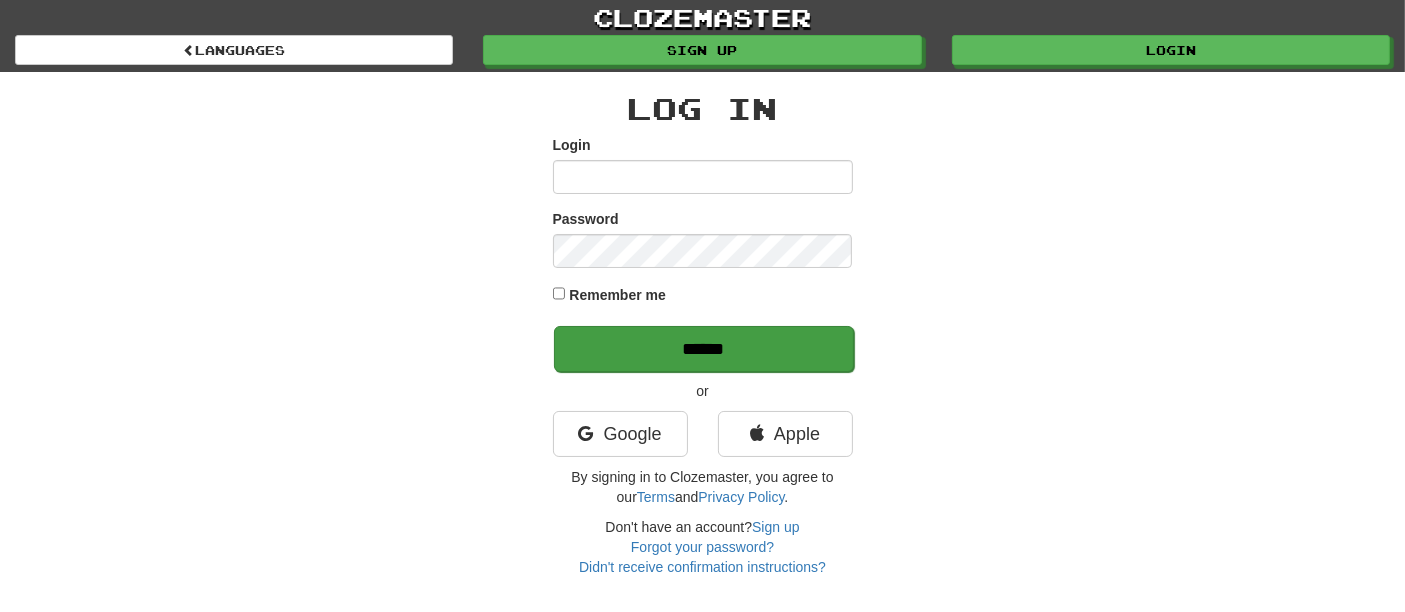 type on "**********" 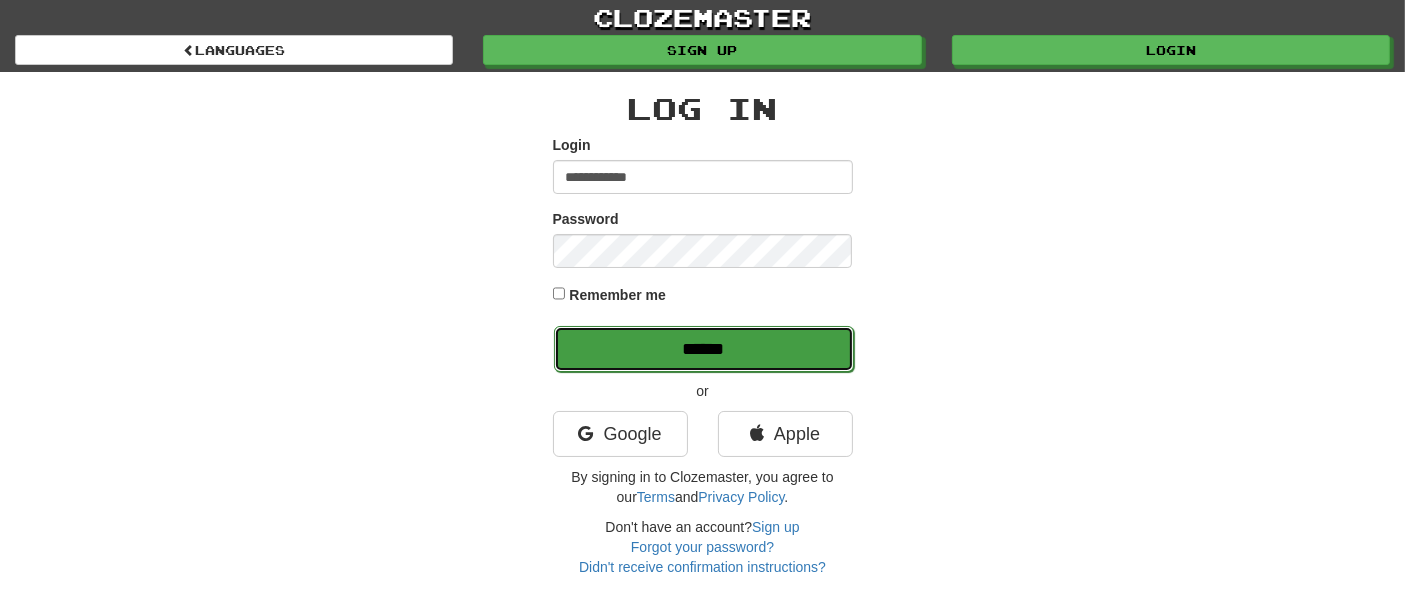 click on "******" at bounding box center [704, 349] 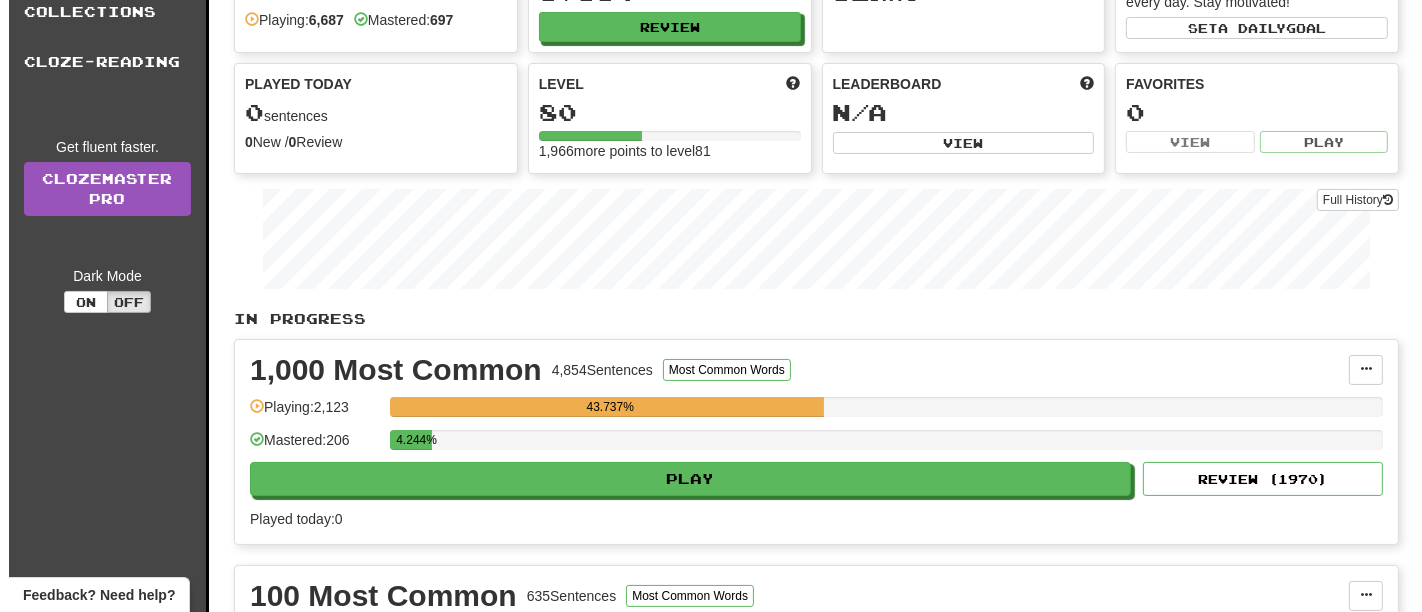 scroll, scrollTop: 222, scrollLeft: 0, axis: vertical 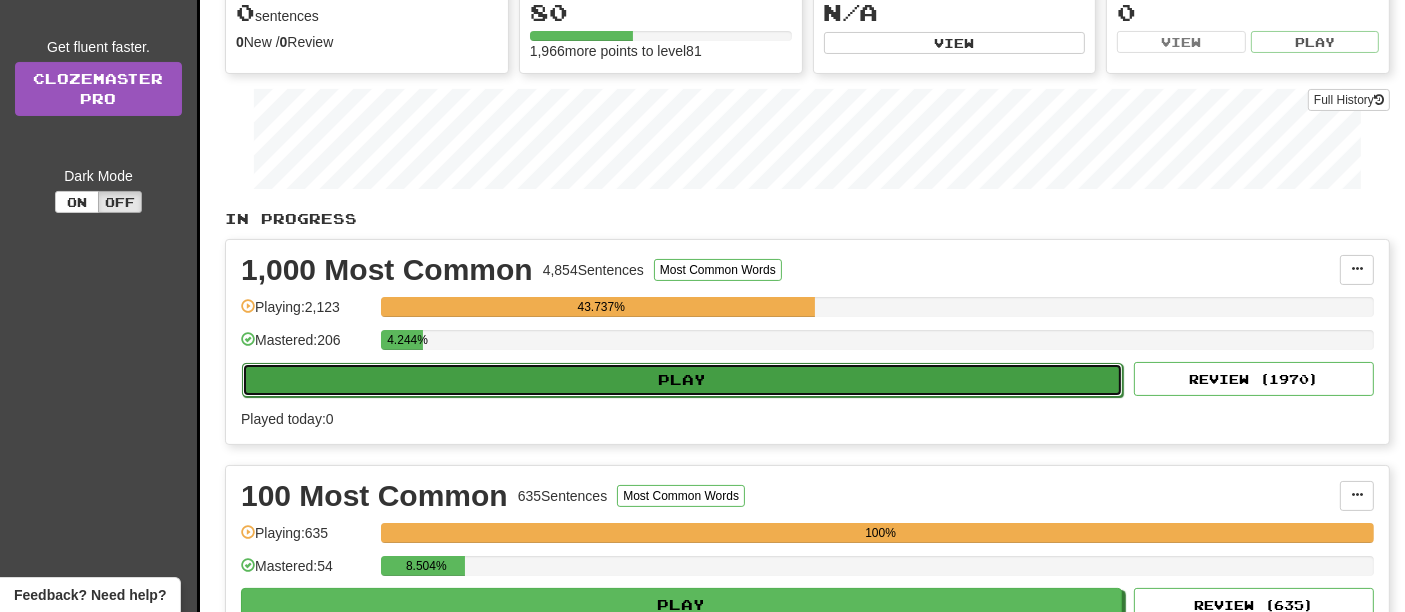 click on "Play" at bounding box center (682, 380) 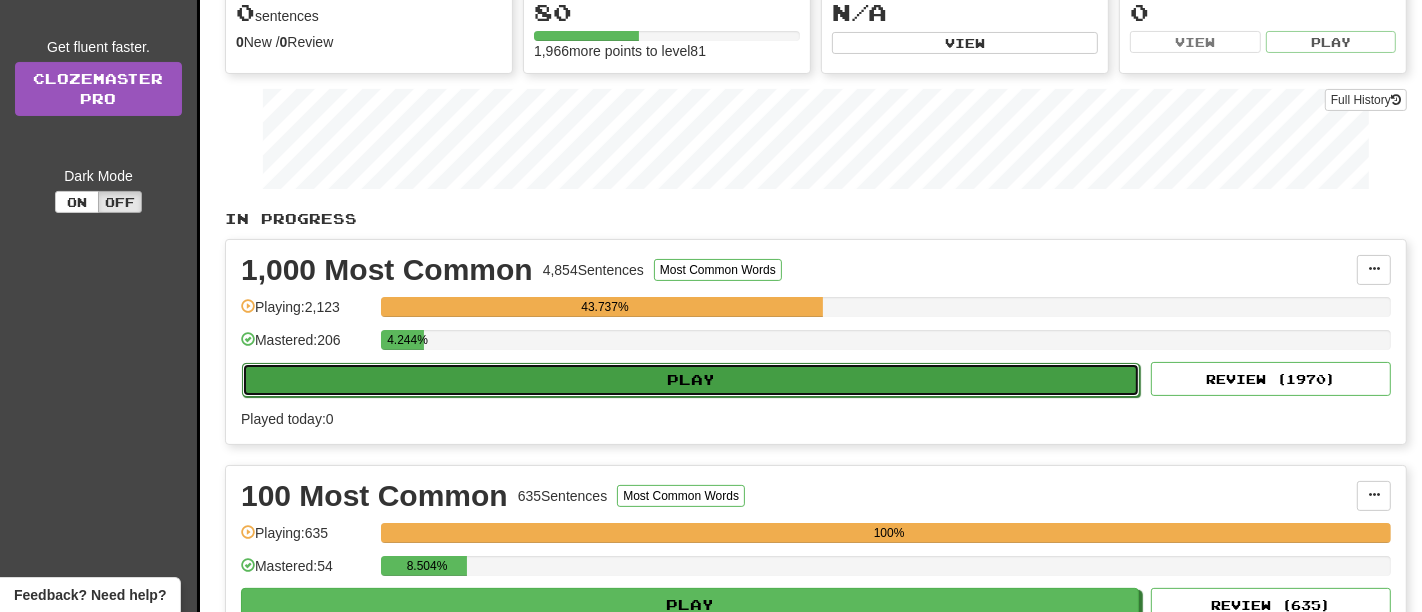 select on "**" 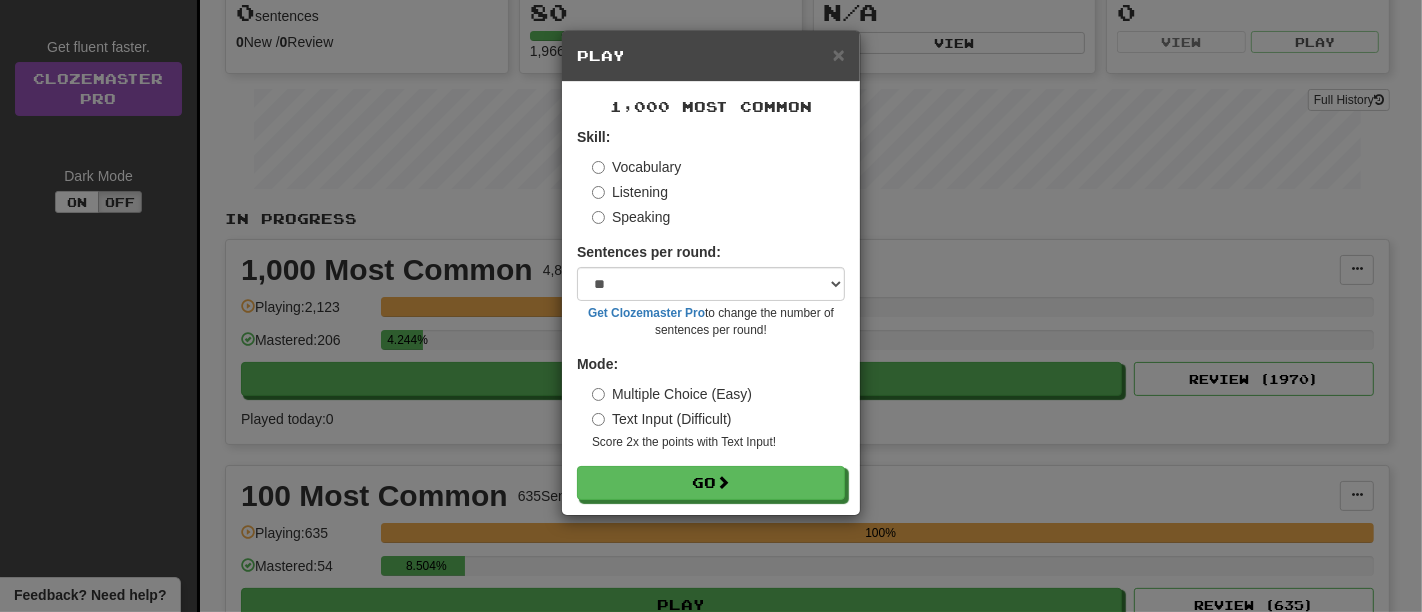 click on "Skill: Vocabulary Listening Speaking Sentences per round: * ** ** ** ** ** *** ******** Get Clozemaster Pro  to change the number of sentences per round! Mode: Multiple Choice (Easy) Text Input (Difficult) Score 2x the points with Text Input ! Go" at bounding box center [711, 313] 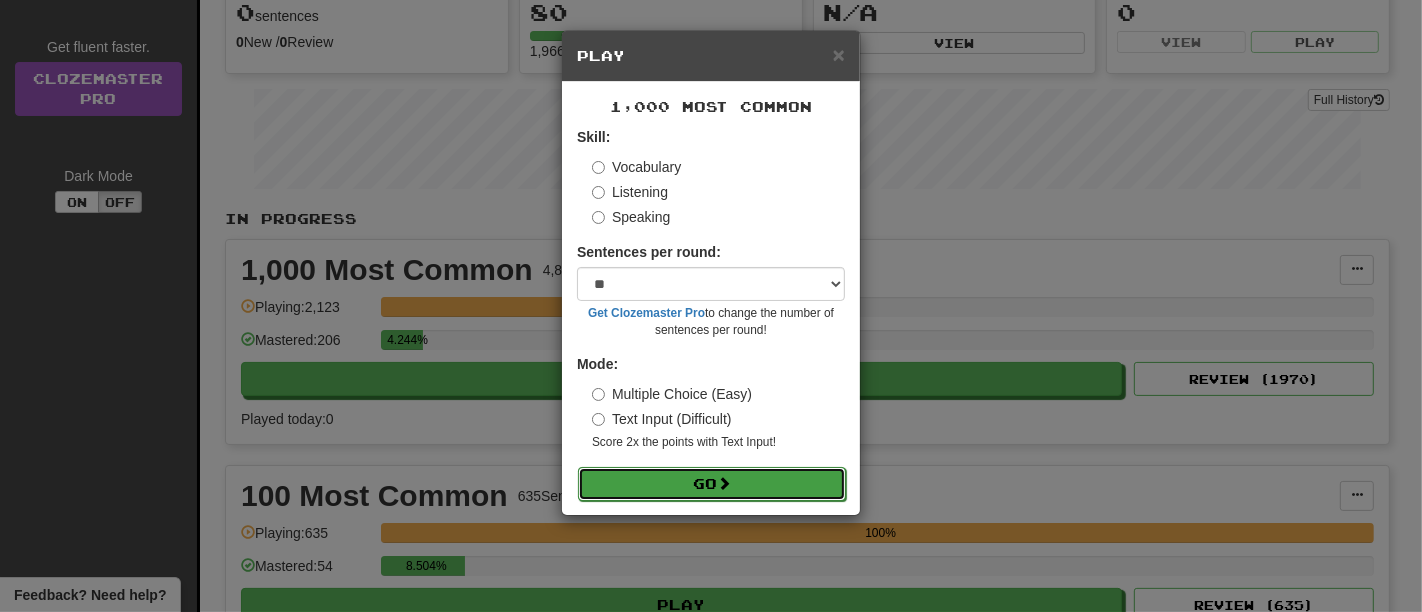 click on "Go" at bounding box center (712, 484) 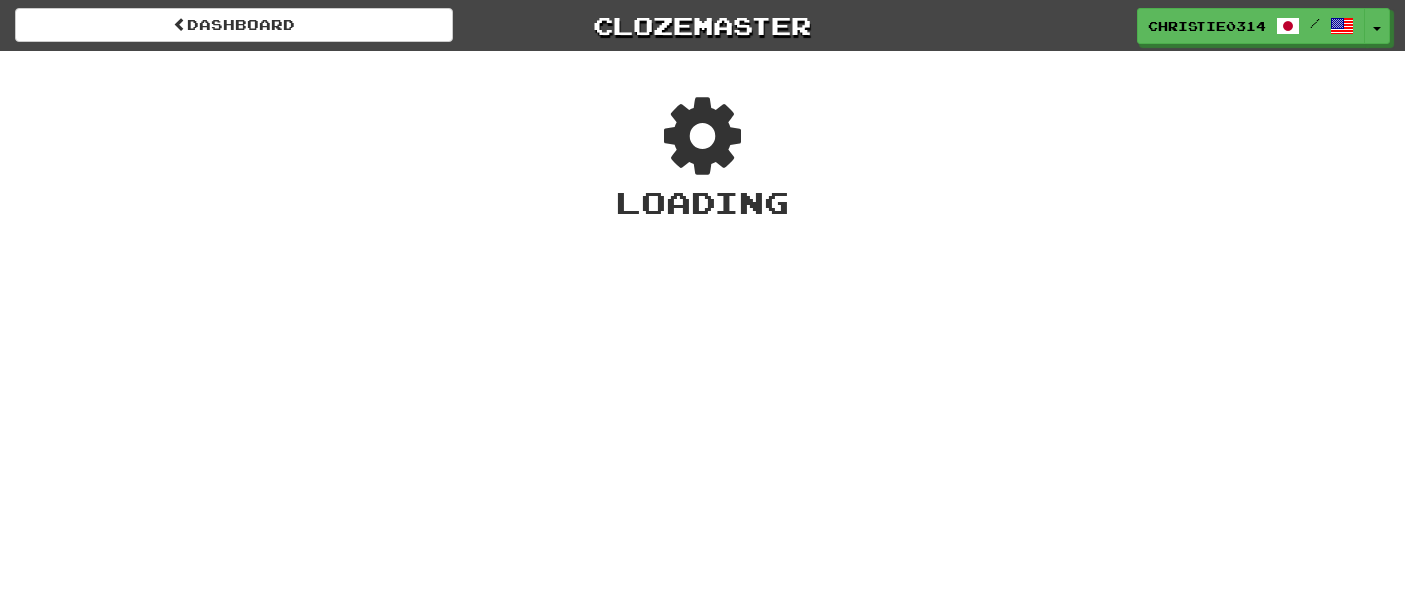 scroll, scrollTop: 0, scrollLeft: 0, axis: both 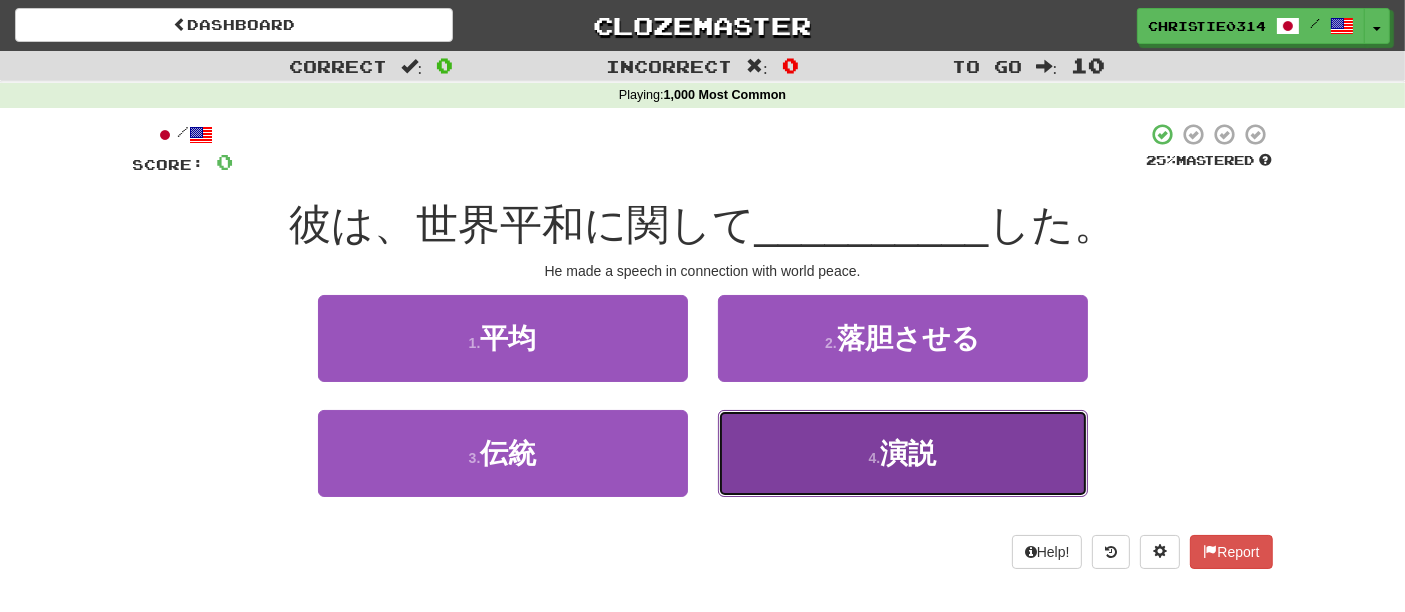 click on "4 .  演説" at bounding box center (903, 453) 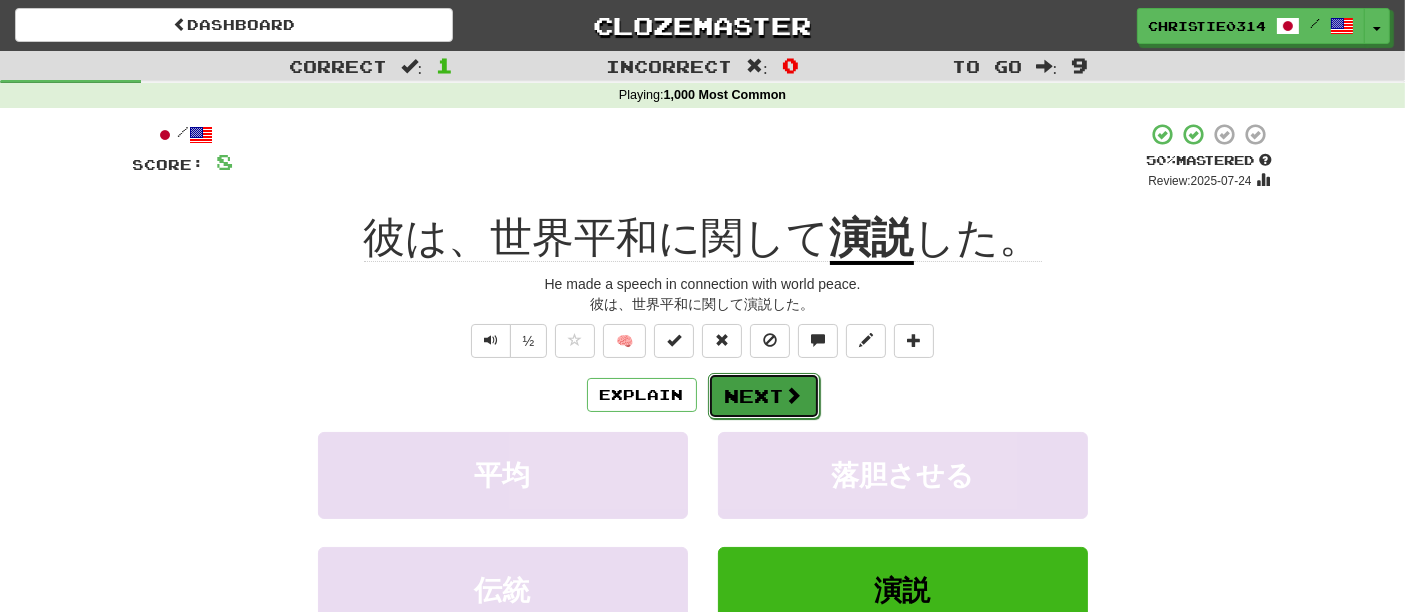 click at bounding box center (794, 395) 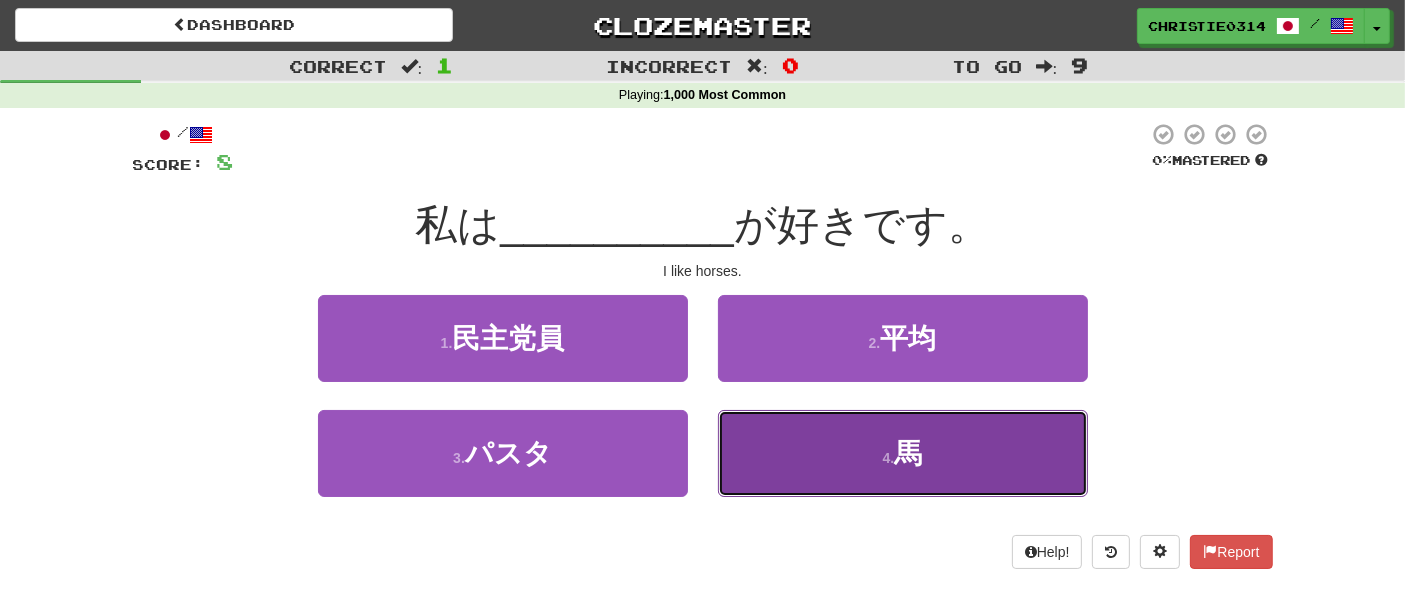 click on "4 .  馬" at bounding box center (903, 453) 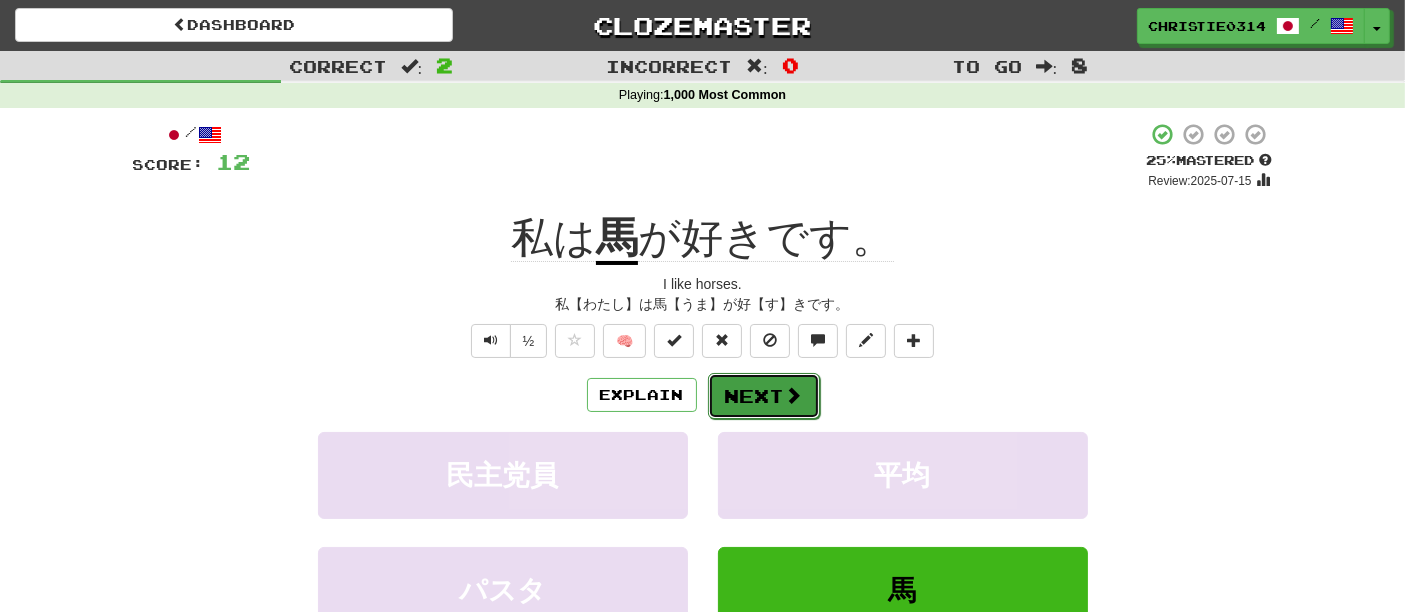 click on "Next" at bounding box center [764, 396] 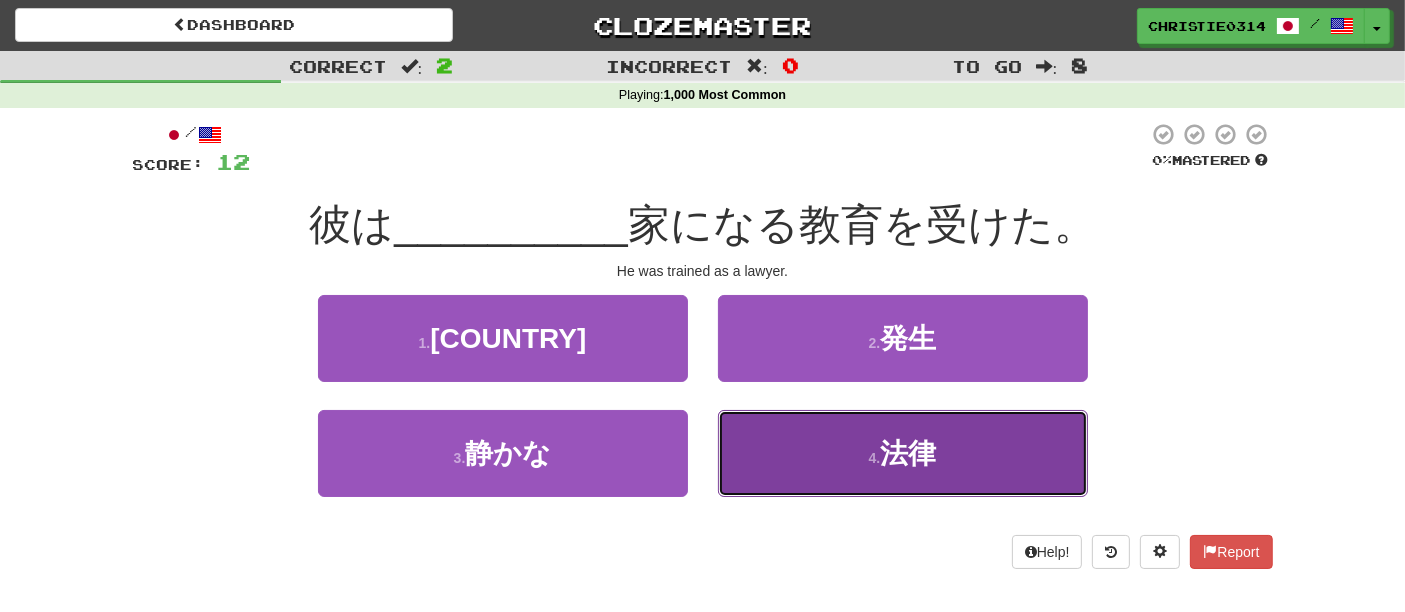 click on "4 .  法律" at bounding box center (903, 453) 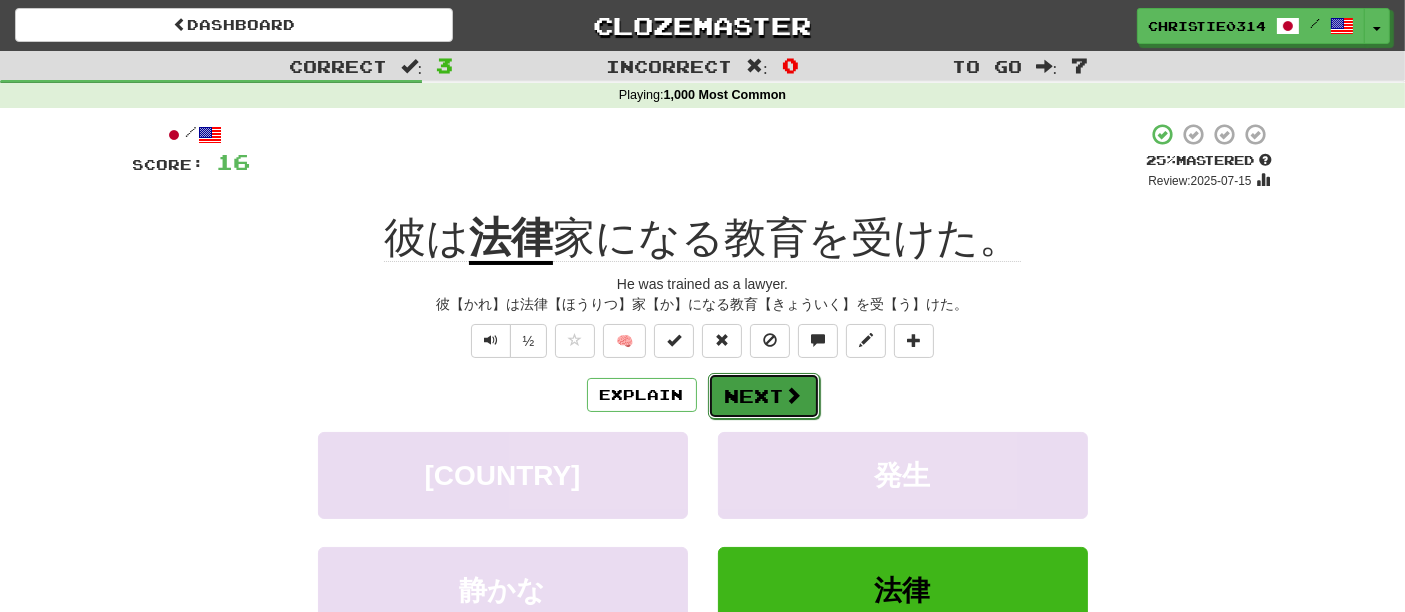click on "Next" at bounding box center [764, 396] 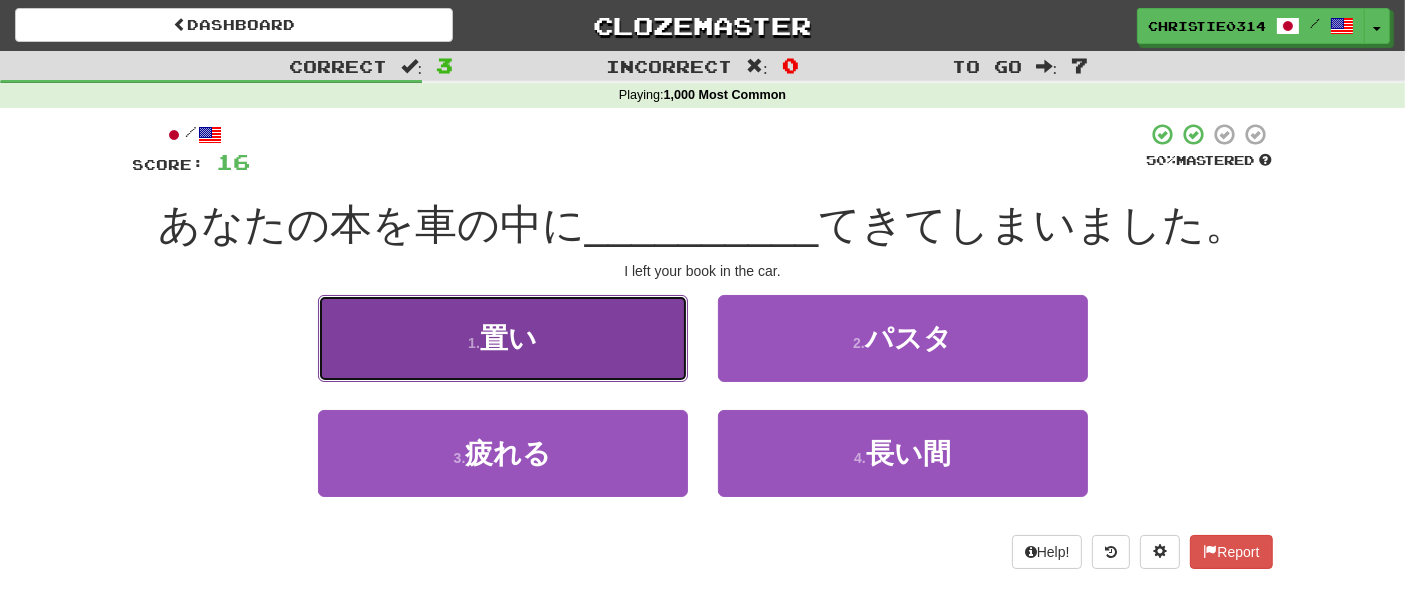 click on "1 .  置い" at bounding box center (503, 338) 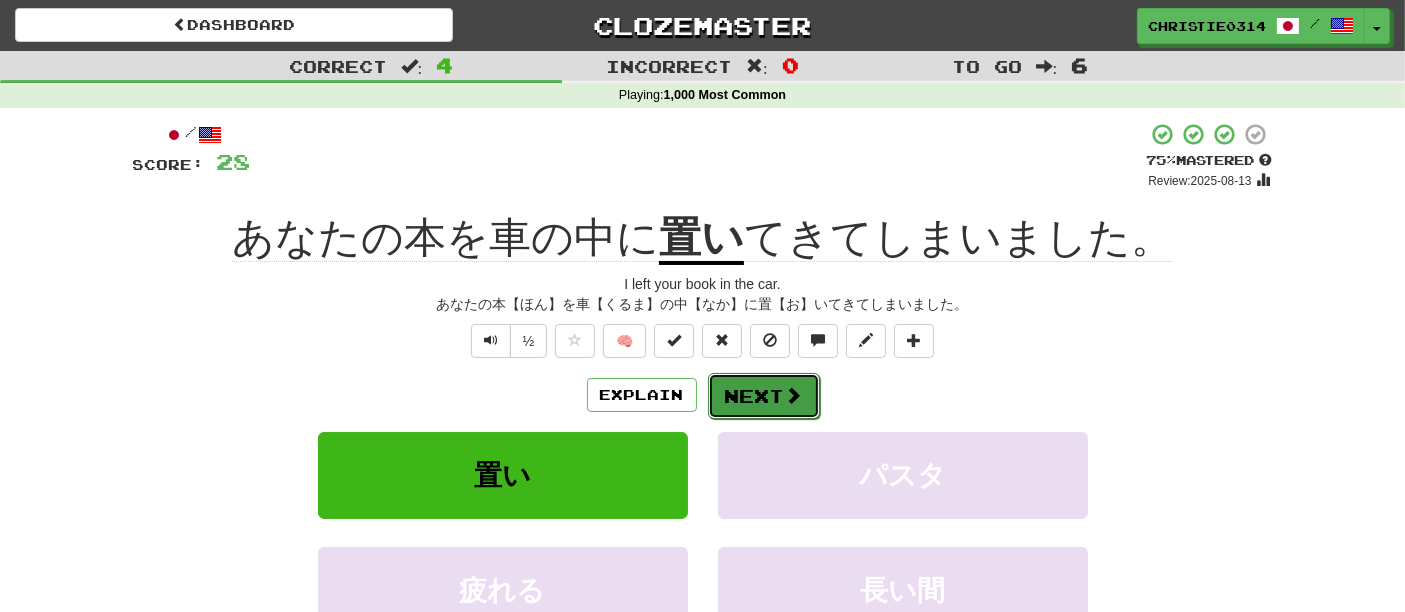 click on "Next" at bounding box center (764, 396) 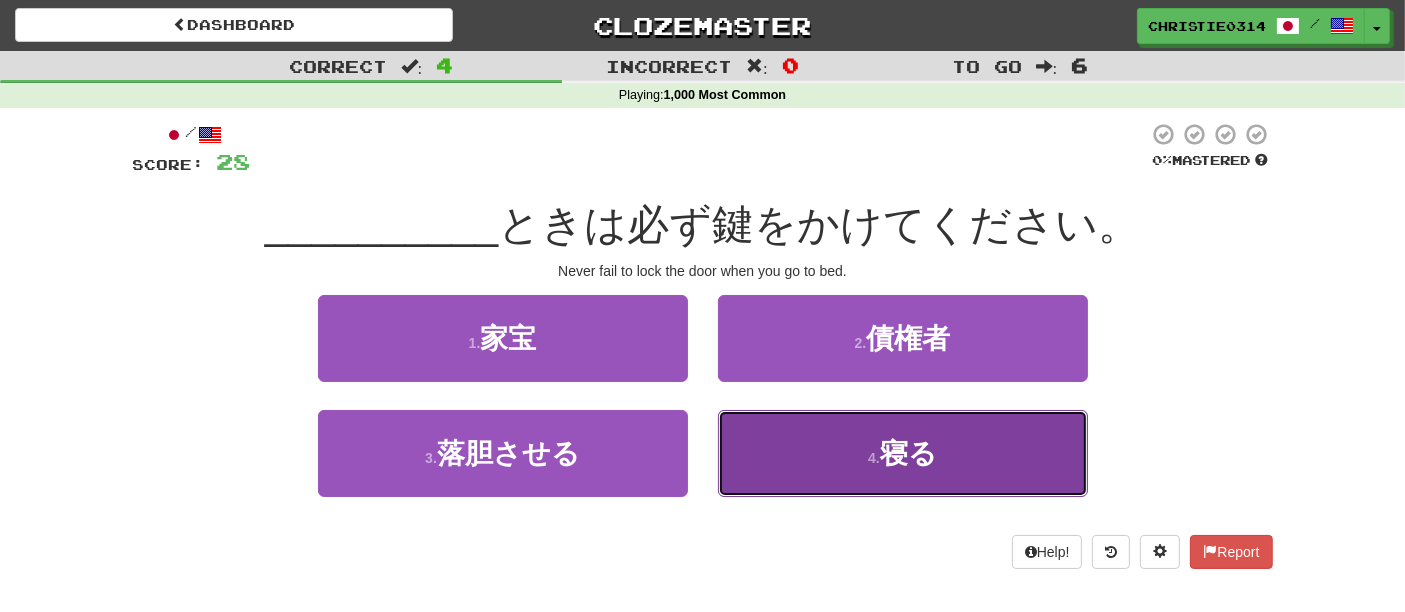 click on "4 .  寝る" at bounding box center [903, 453] 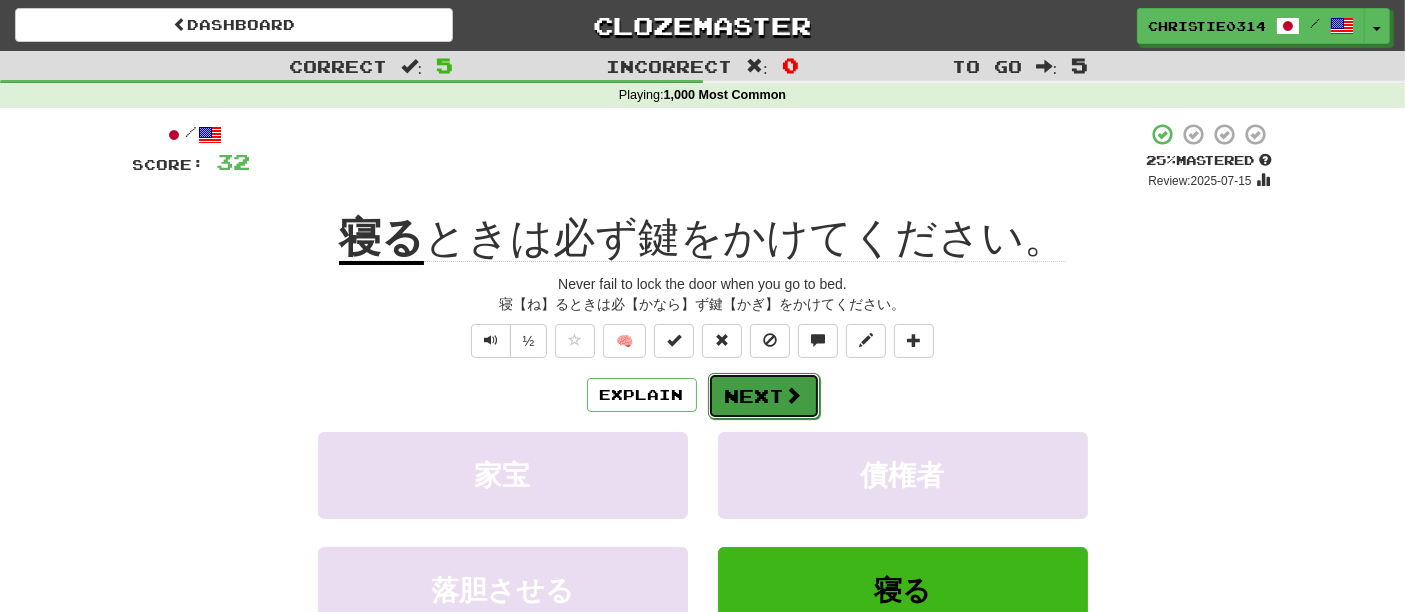 click at bounding box center [794, 395] 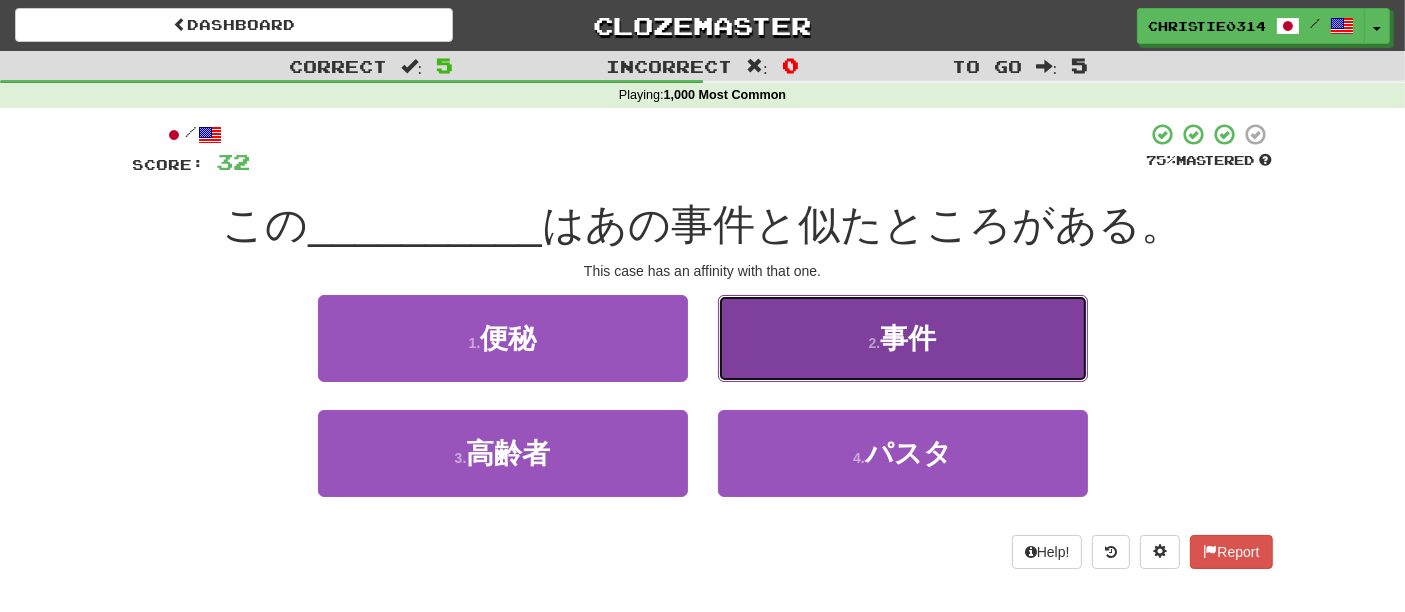 click on "2 .  事件" at bounding box center [903, 338] 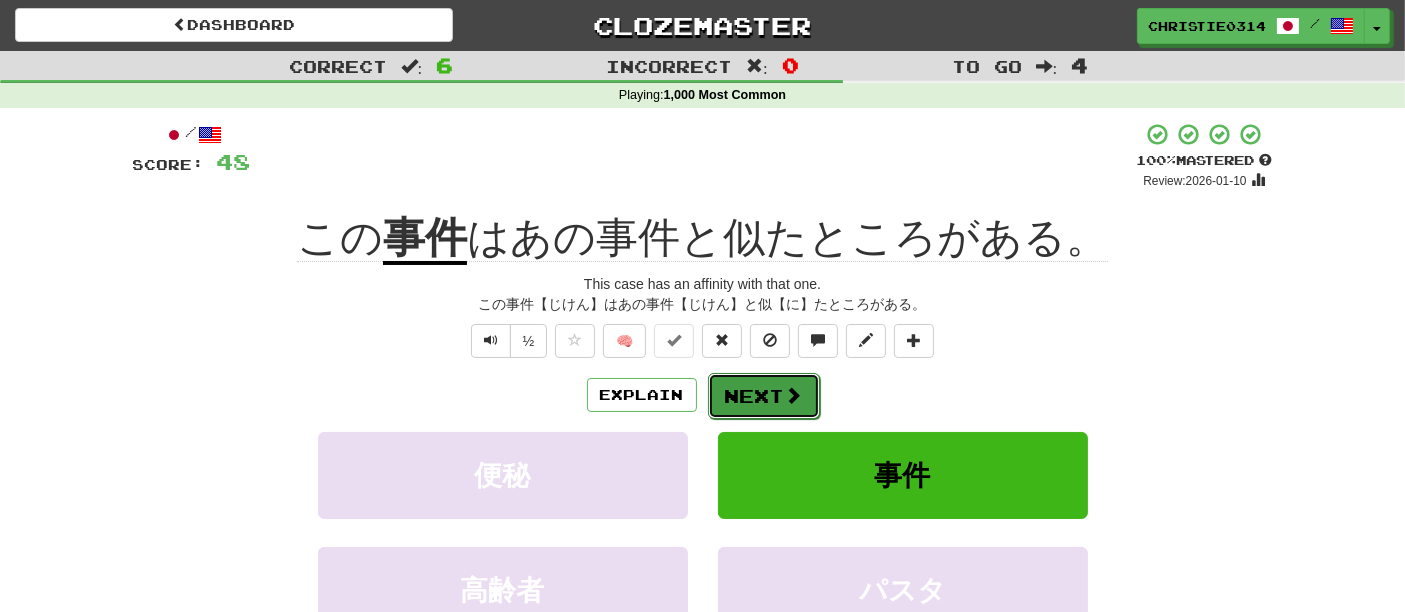 click on "Next" at bounding box center [764, 396] 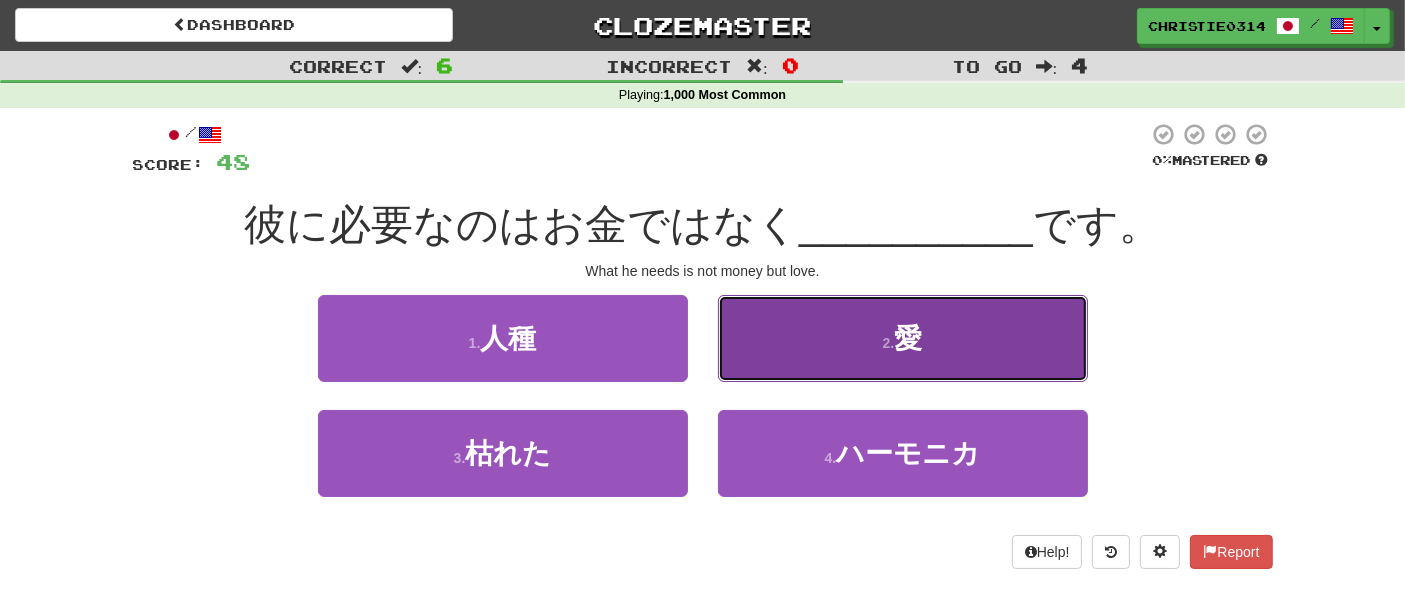 click on "2 .  愛" at bounding box center (903, 338) 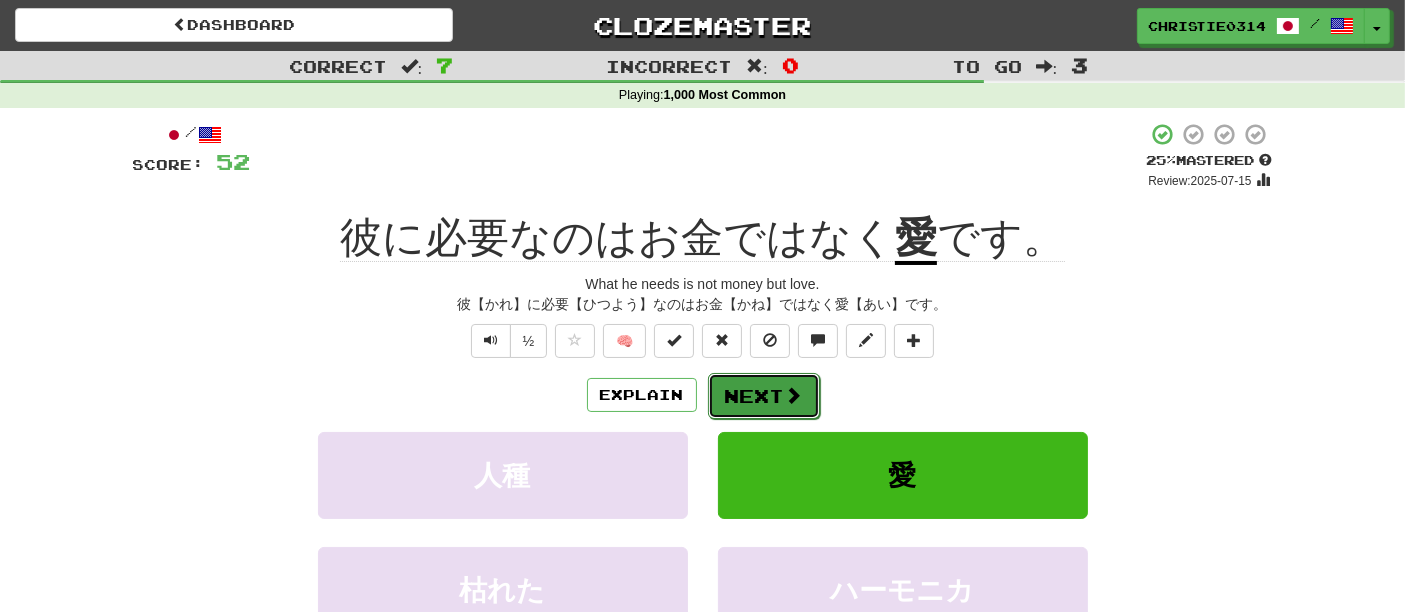 click at bounding box center [794, 395] 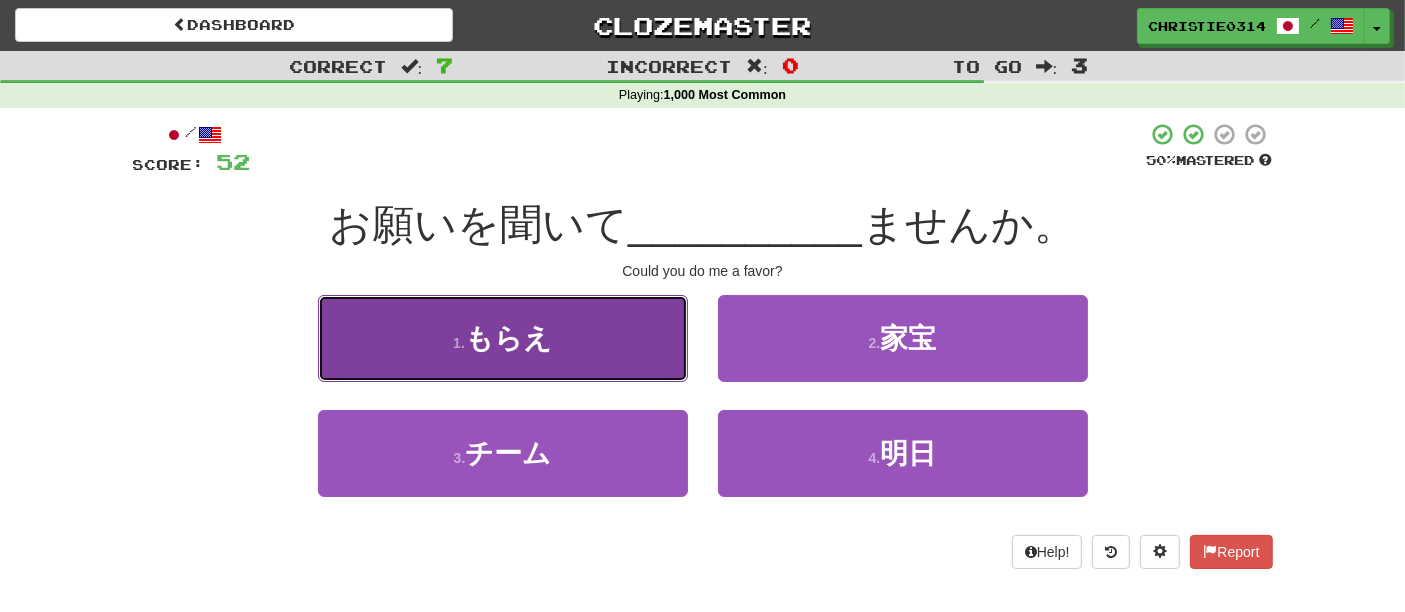 click on "1 .  もらえ" at bounding box center [503, 338] 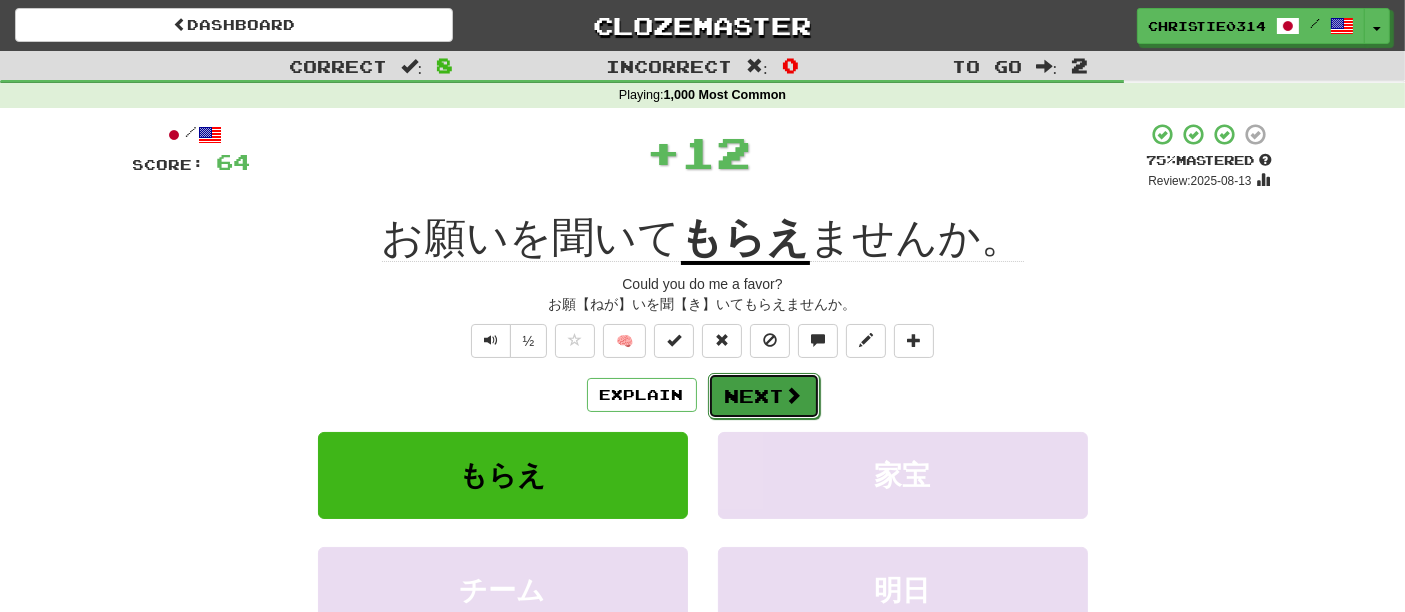 click on "Next" at bounding box center (764, 396) 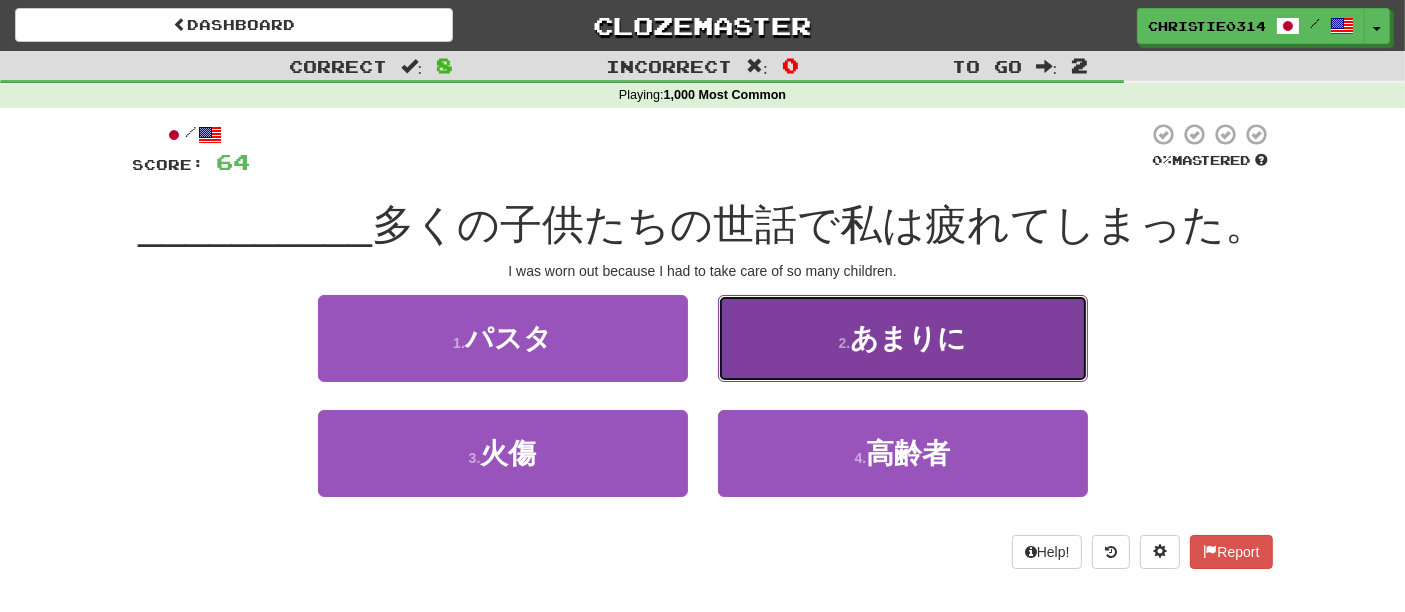 click on "2 .  あまりに" at bounding box center [903, 338] 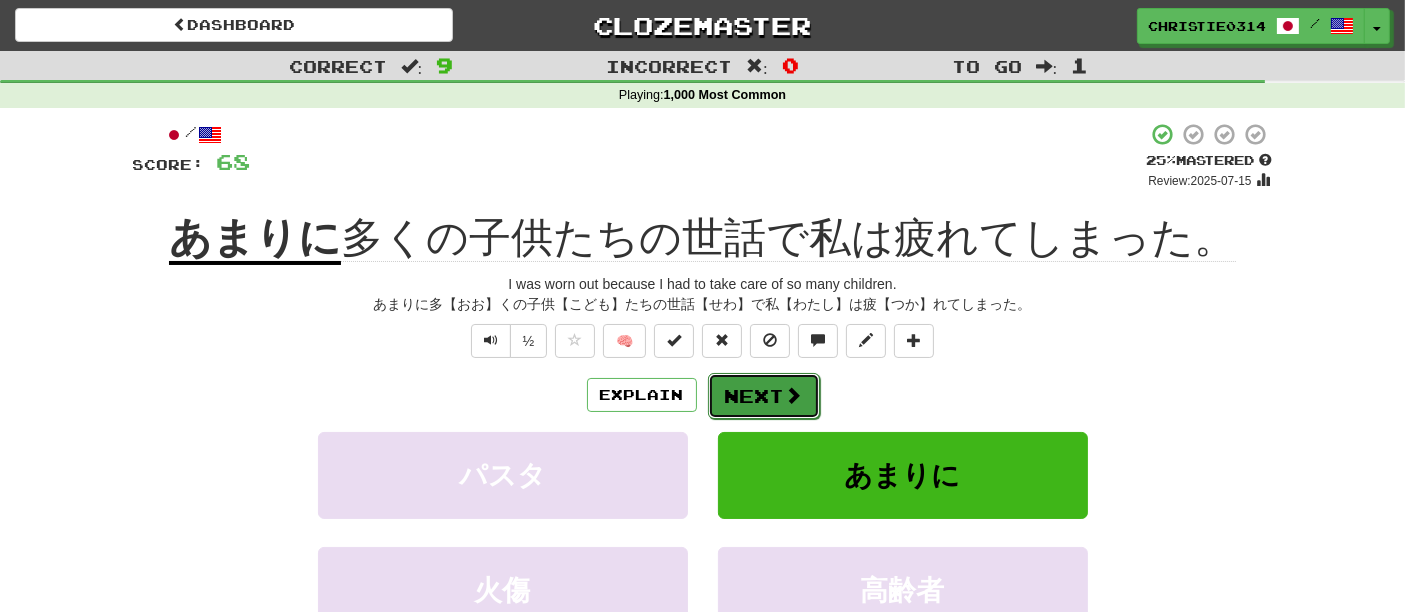 click on "Next" at bounding box center (764, 396) 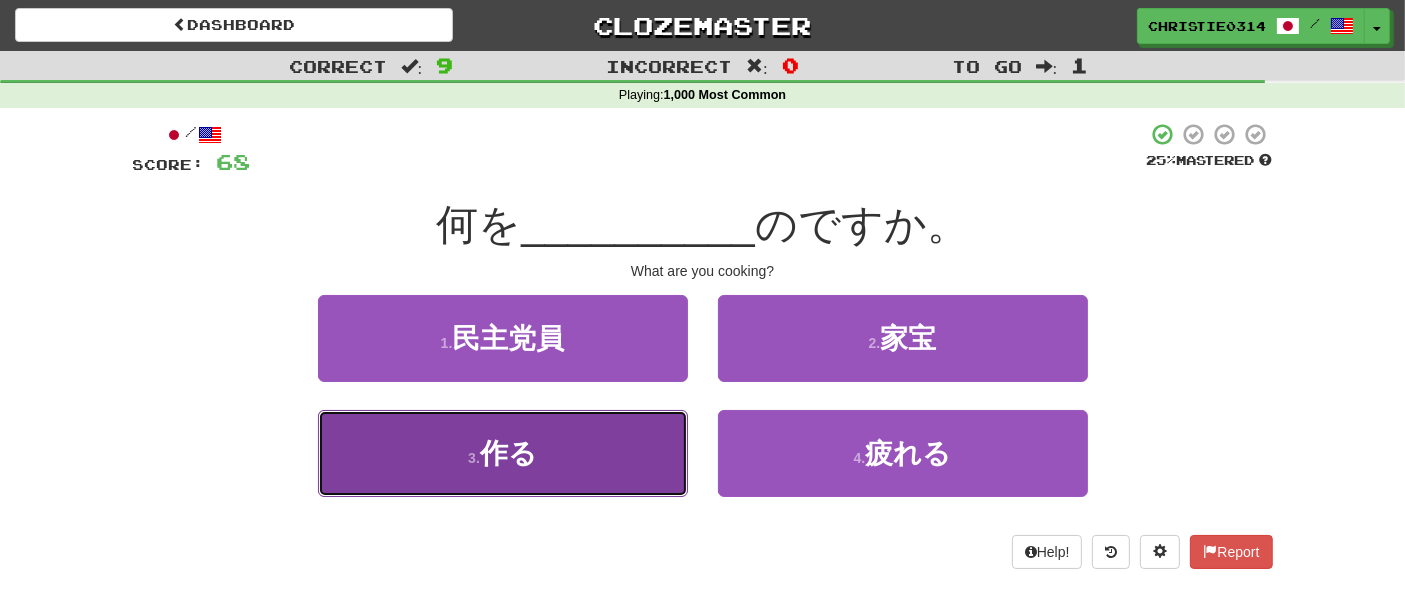 click on "3 .  作る" at bounding box center [503, 453] 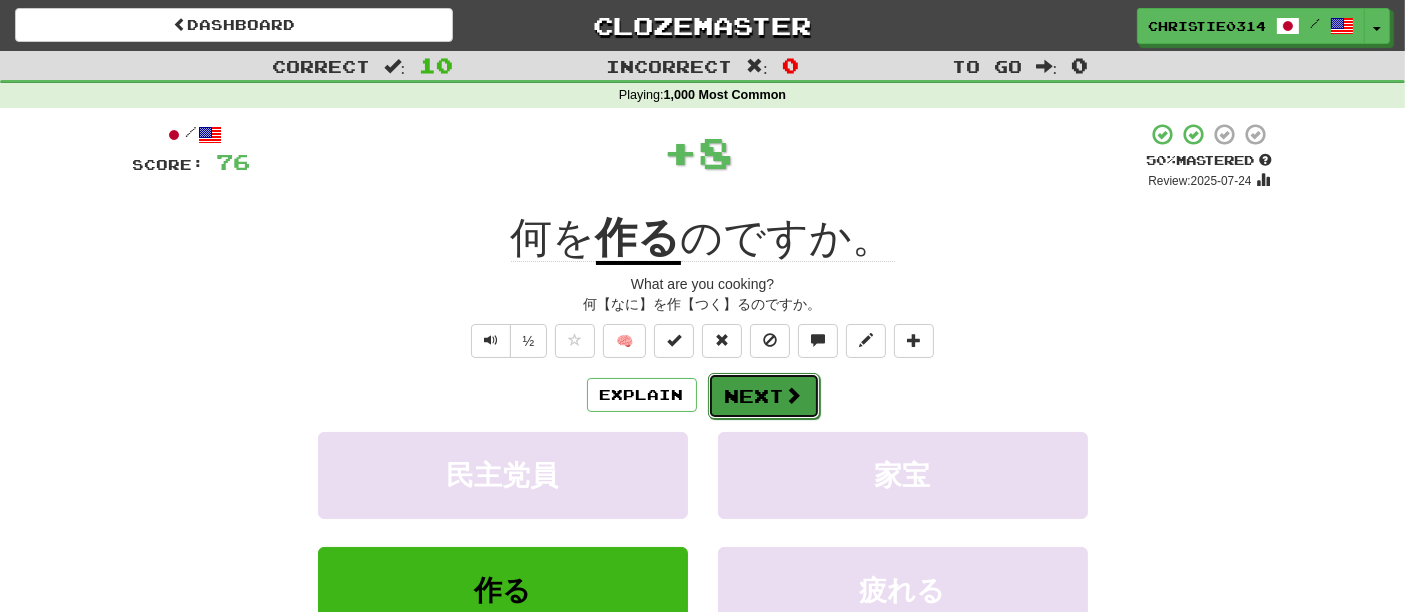 click at bounding box center [794, 395] 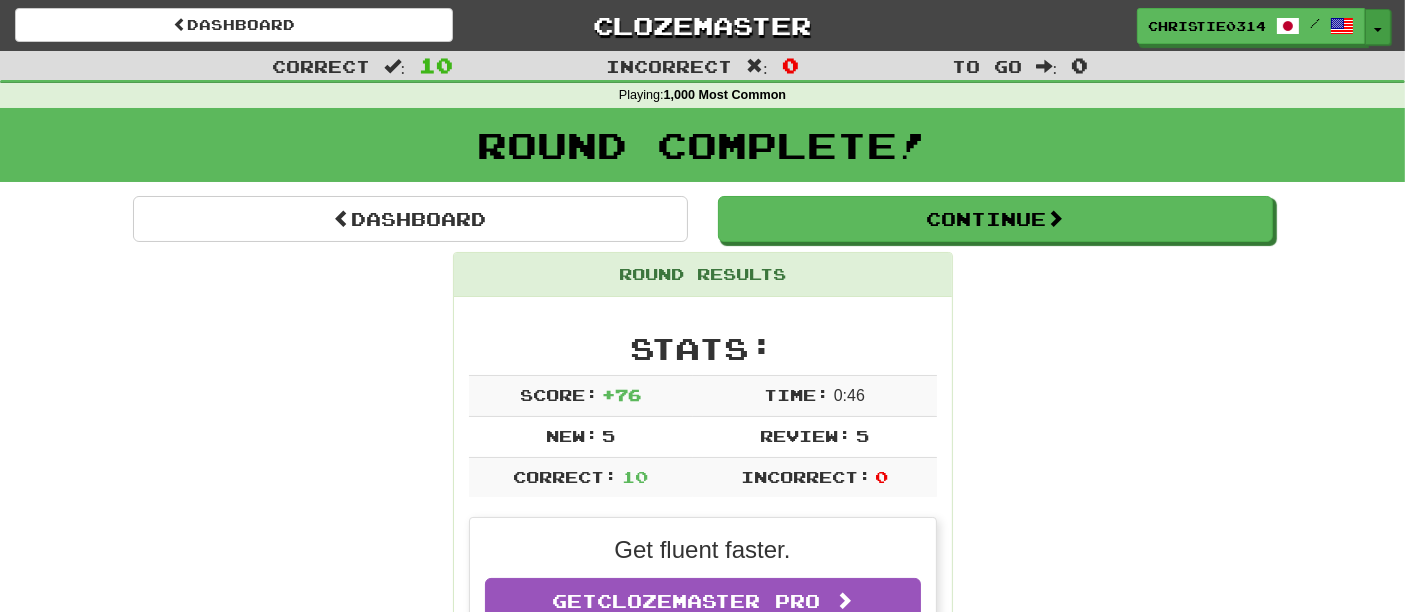 click at bounding box center [1378, 30] 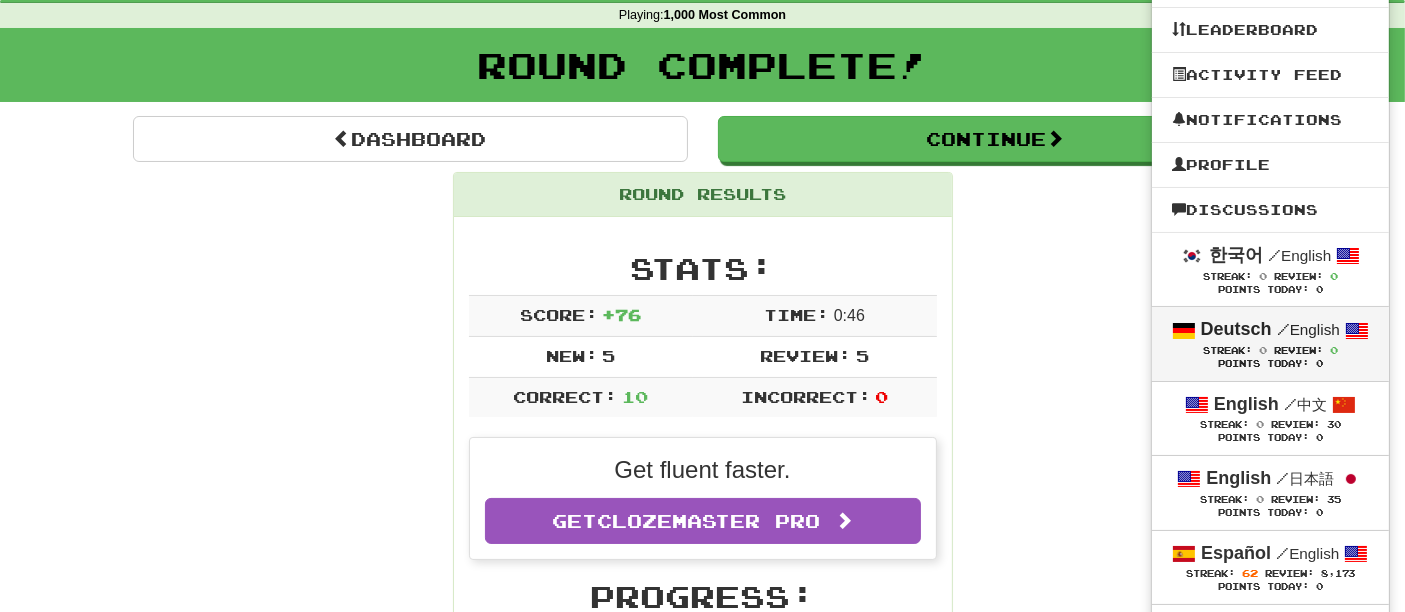 scroll, scrollTop: 222, scrollLeft: 0, axis: vertical 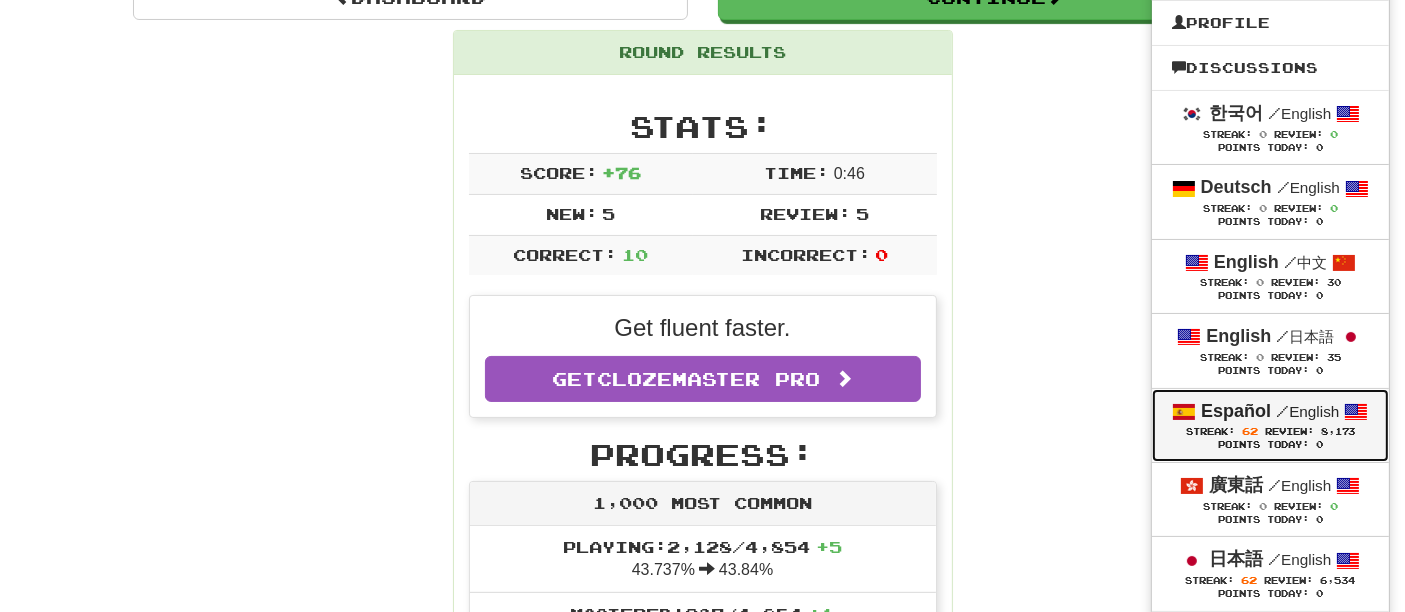 click on "/
English" at bounding box center [1307, 411] 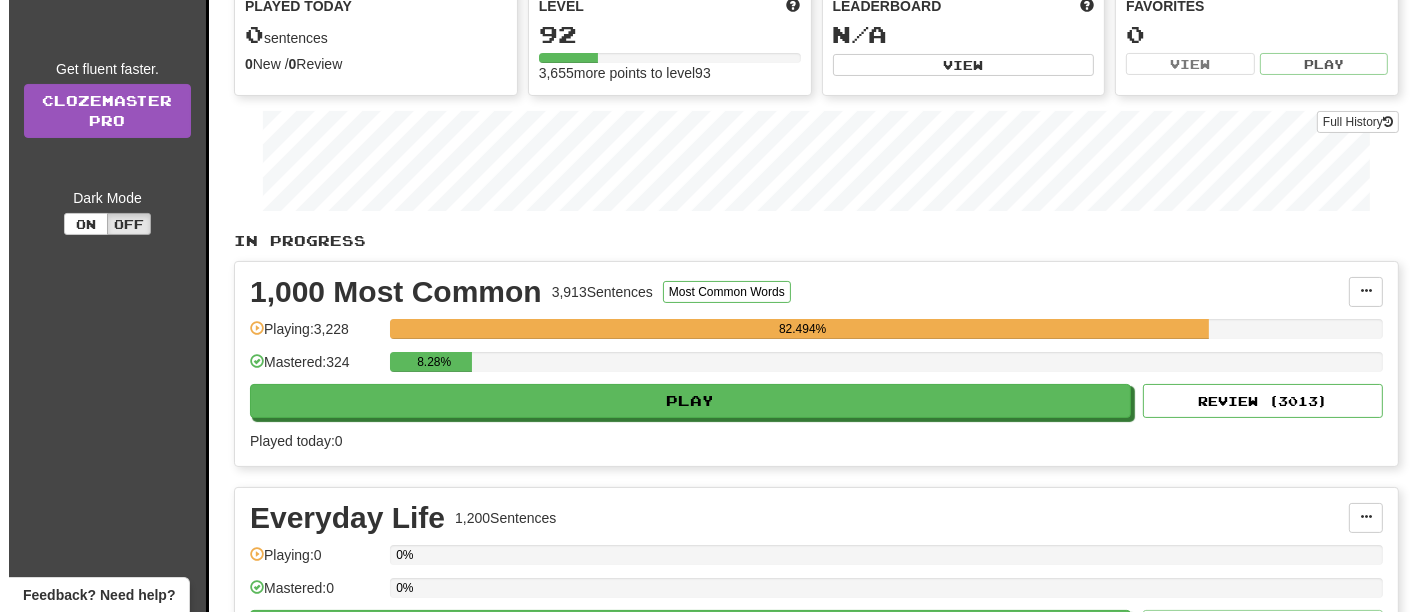 scroll, scrollTop: 222, scrollLeft: 0, axis: vertical 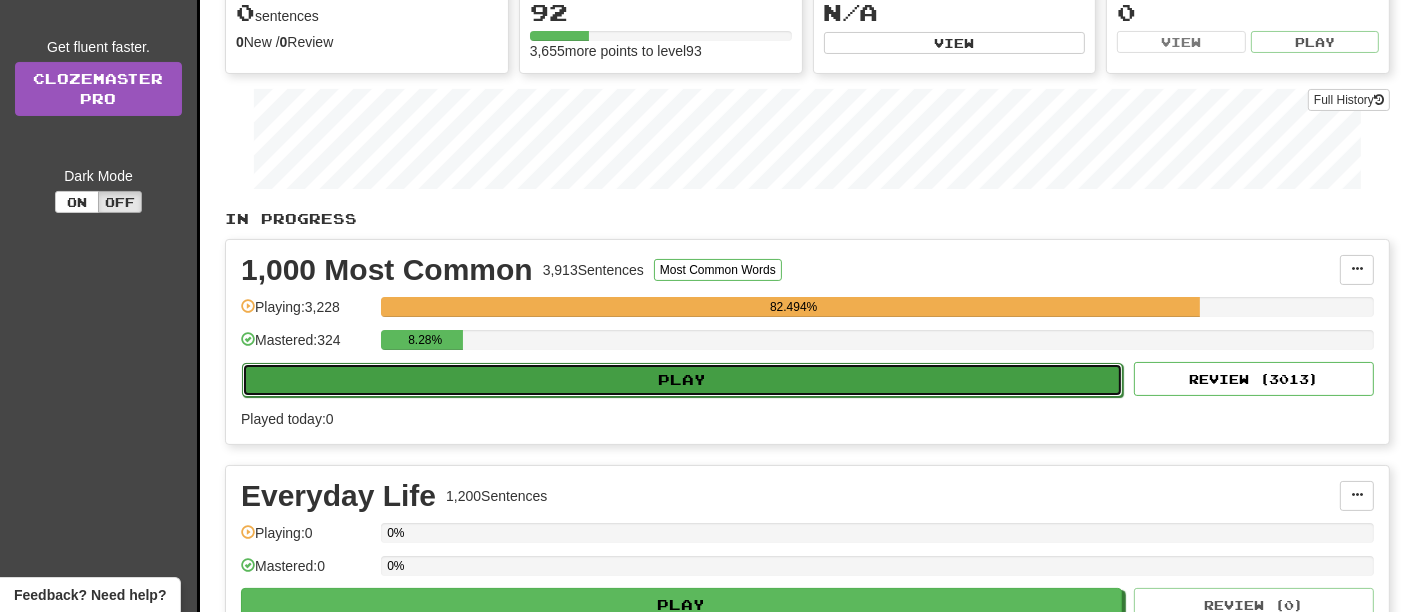 click on "Play" at bounding box center (682, 380) 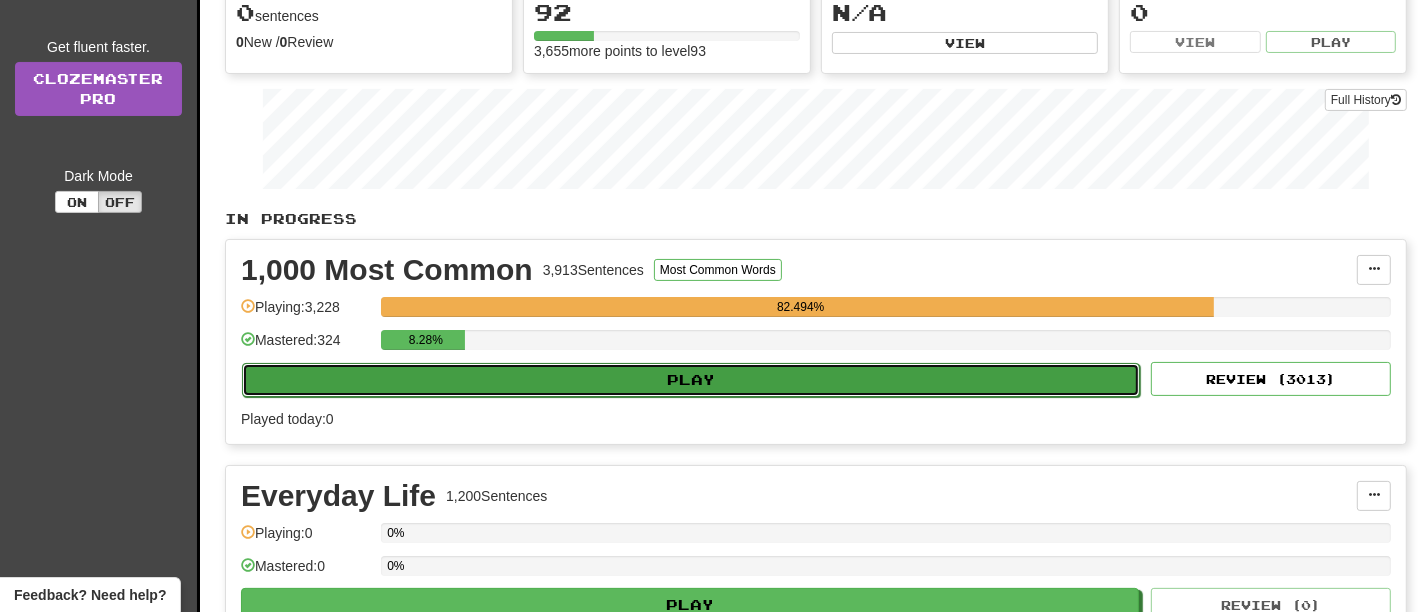 select on "**" 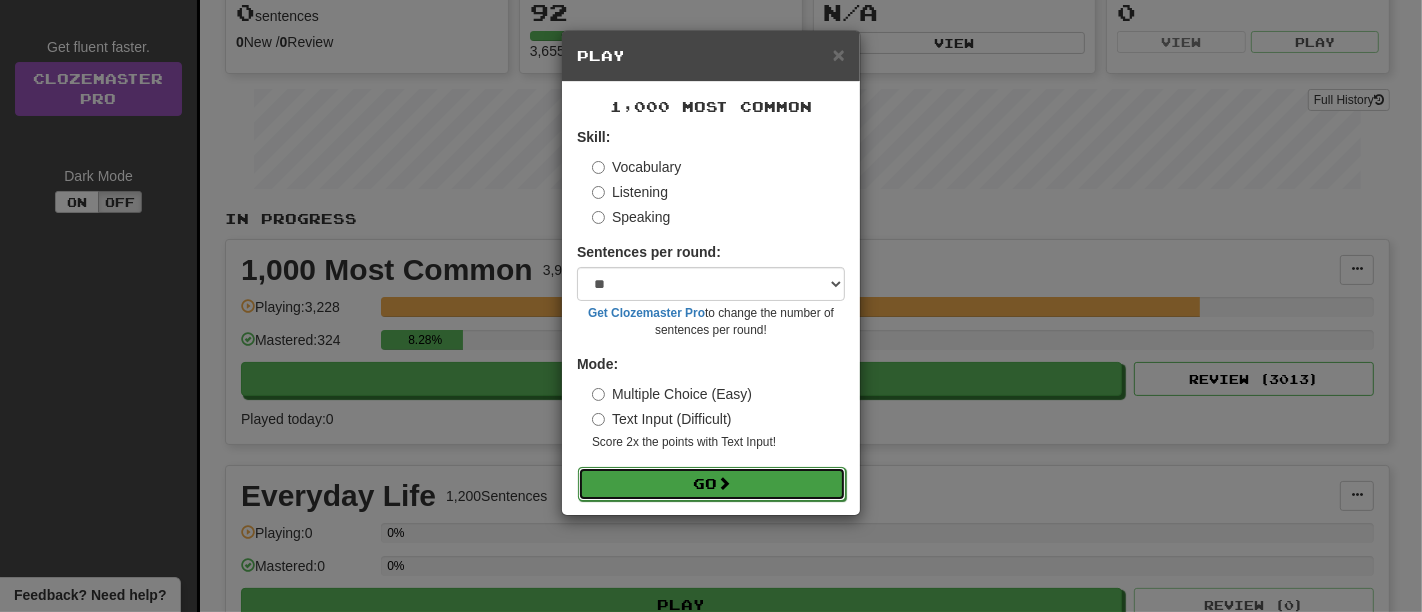 click on "Go" at bounding box center (712, 484) 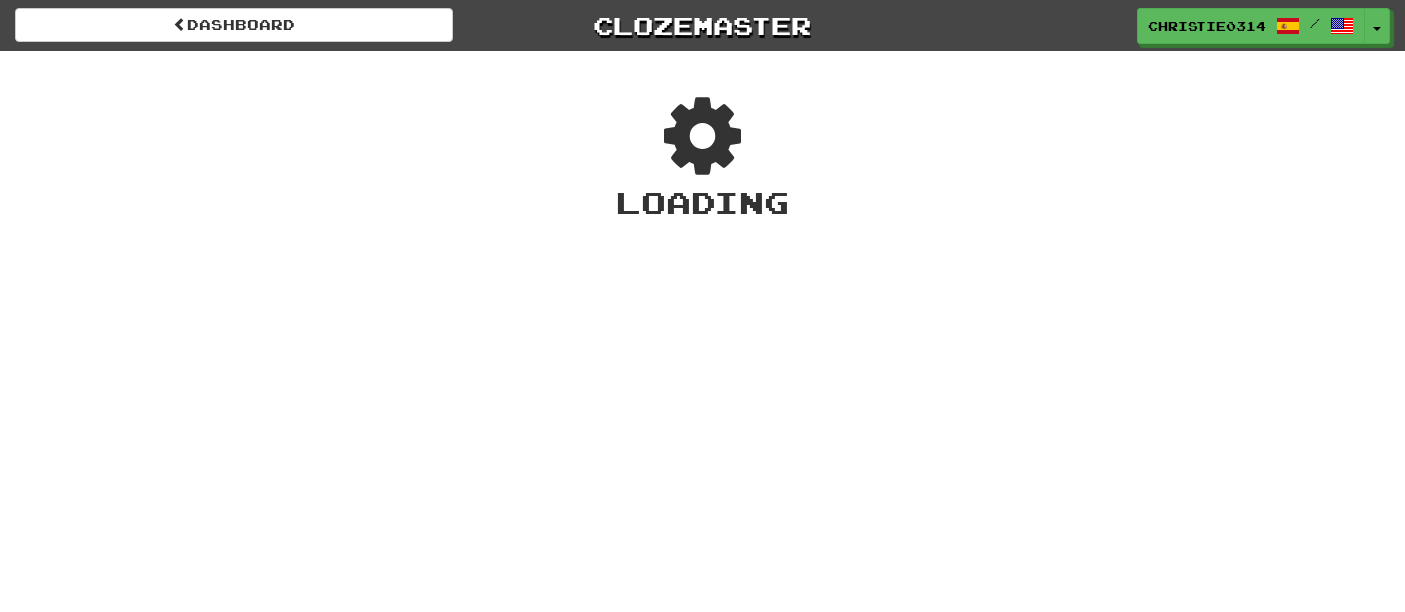 scroll, scrollTop: 0, scrollLeft: 0, axis: both 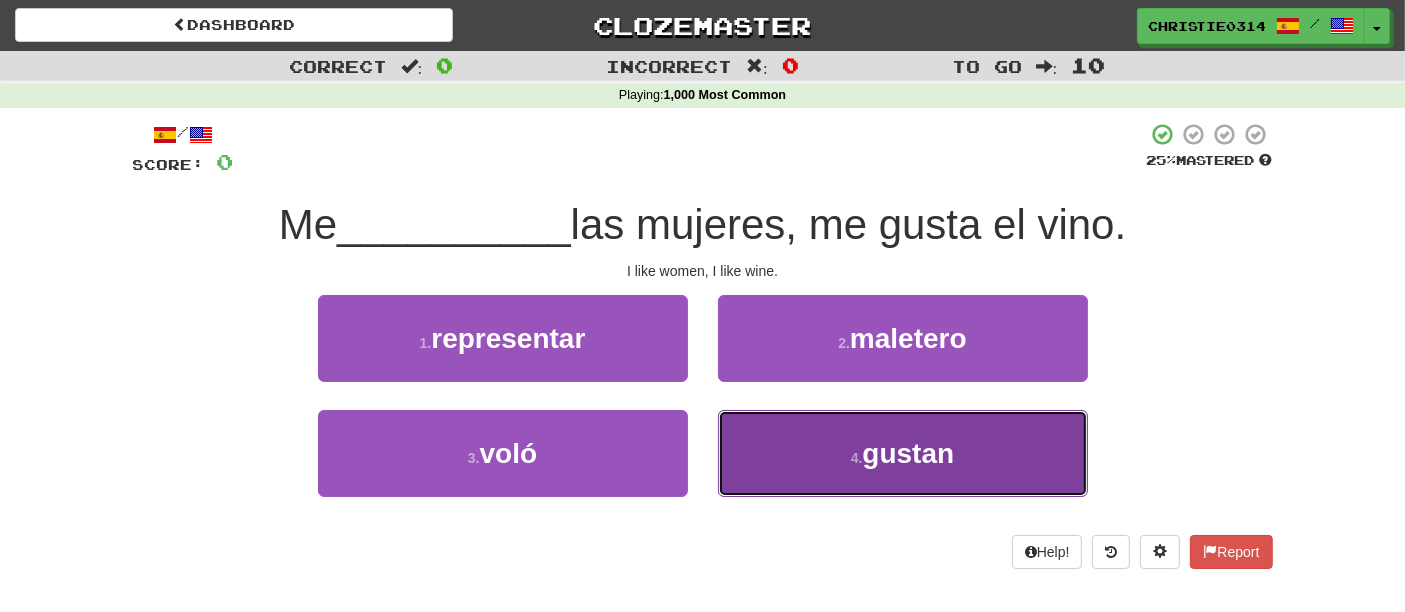 click on "4 .  gustan" at bounding box center [903, 453] 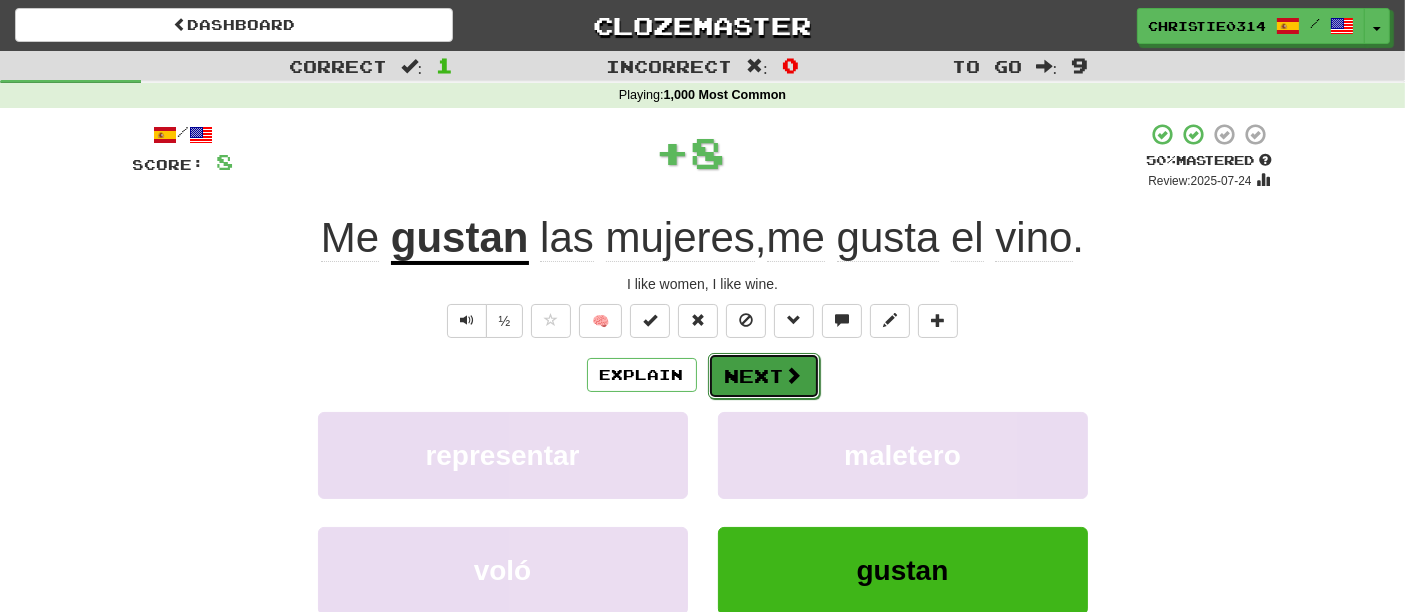 click on "Next" at bounding box center [764, 376] 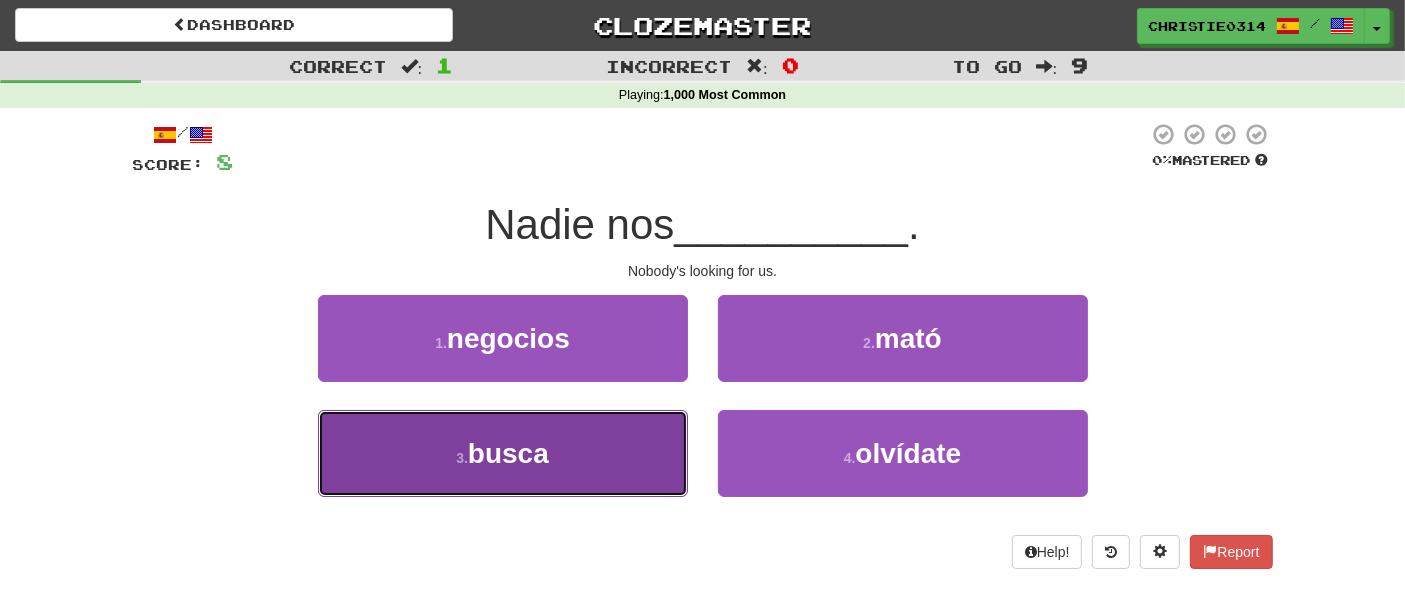 click on "3 .  busca" at bounding box center (503, 453) 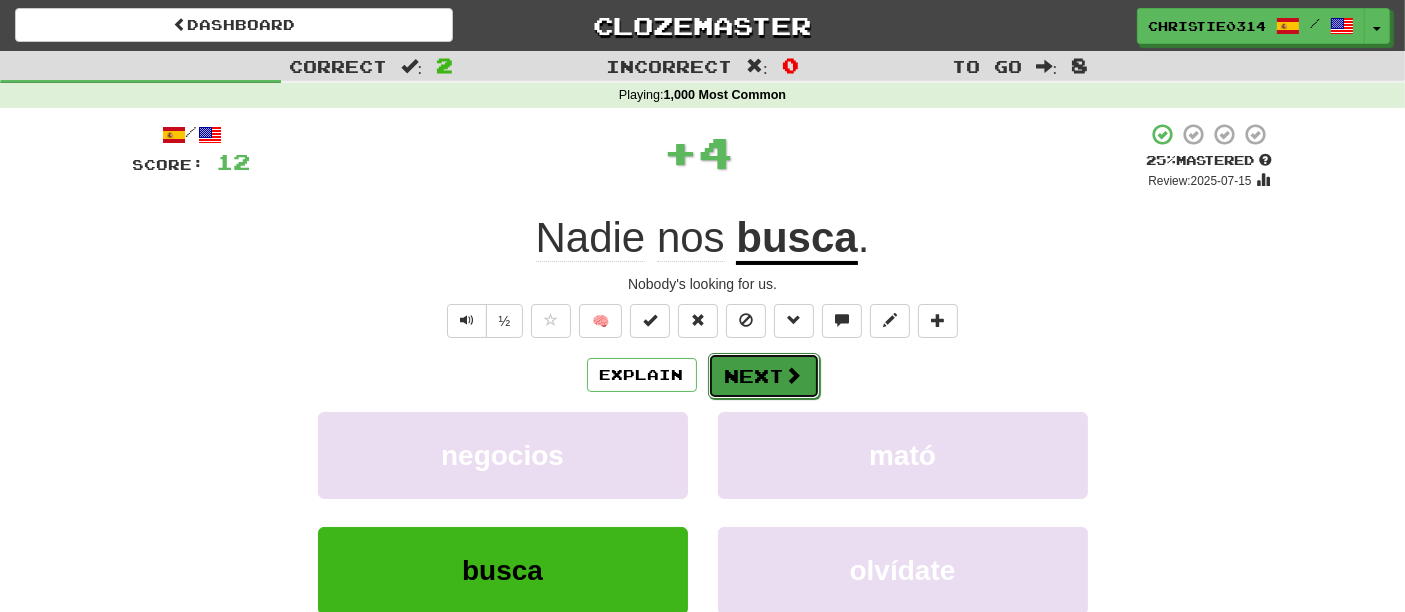 click on "Next" at bounding box center (764, 376) 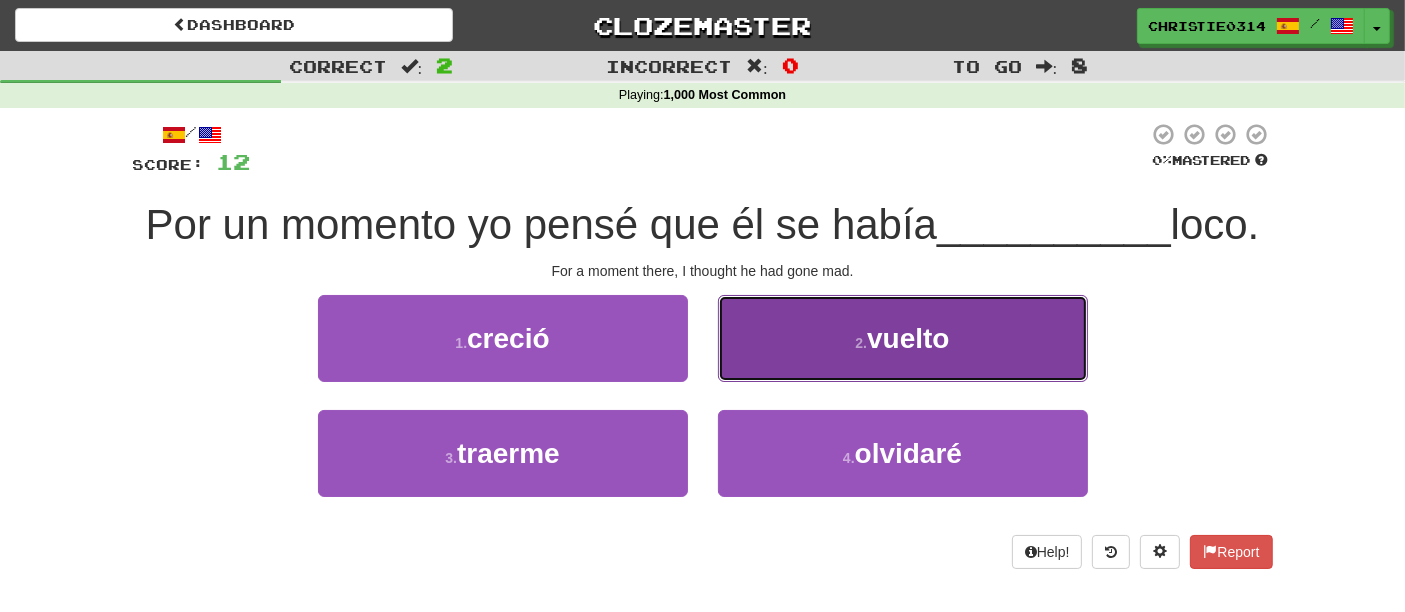 click on "2 .  vuelto" at bounding box center (903, 338) 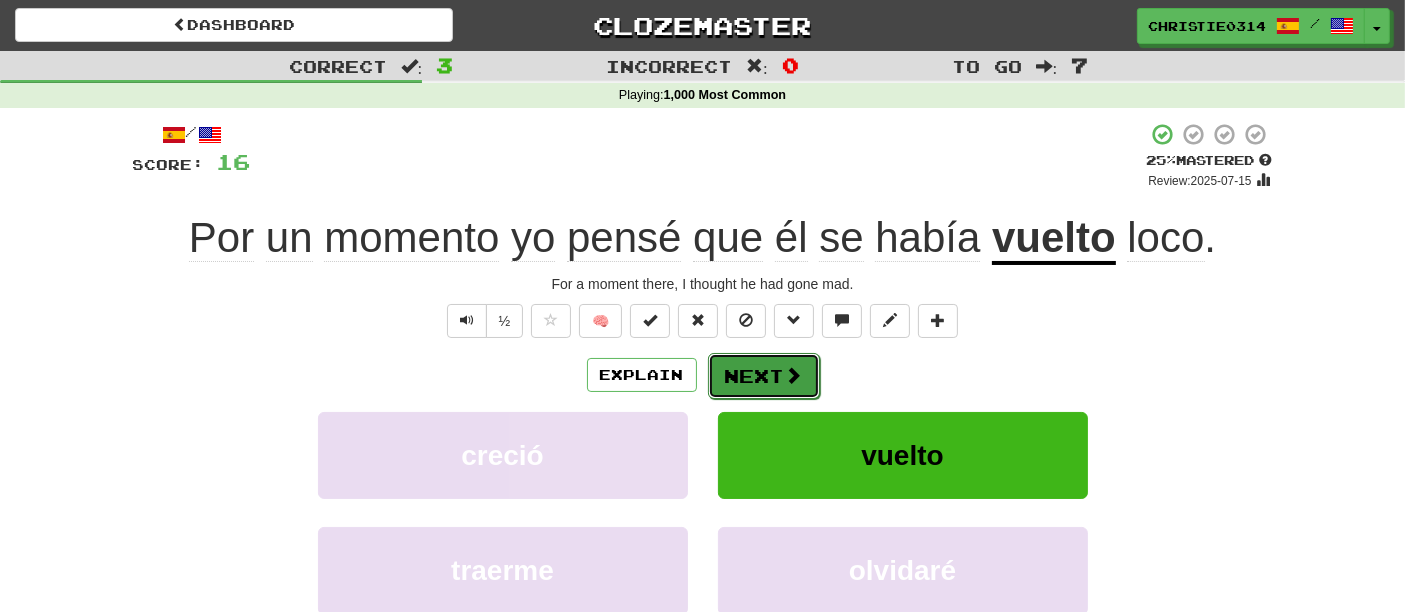 click on "Next" at bounding box center [764, 376] 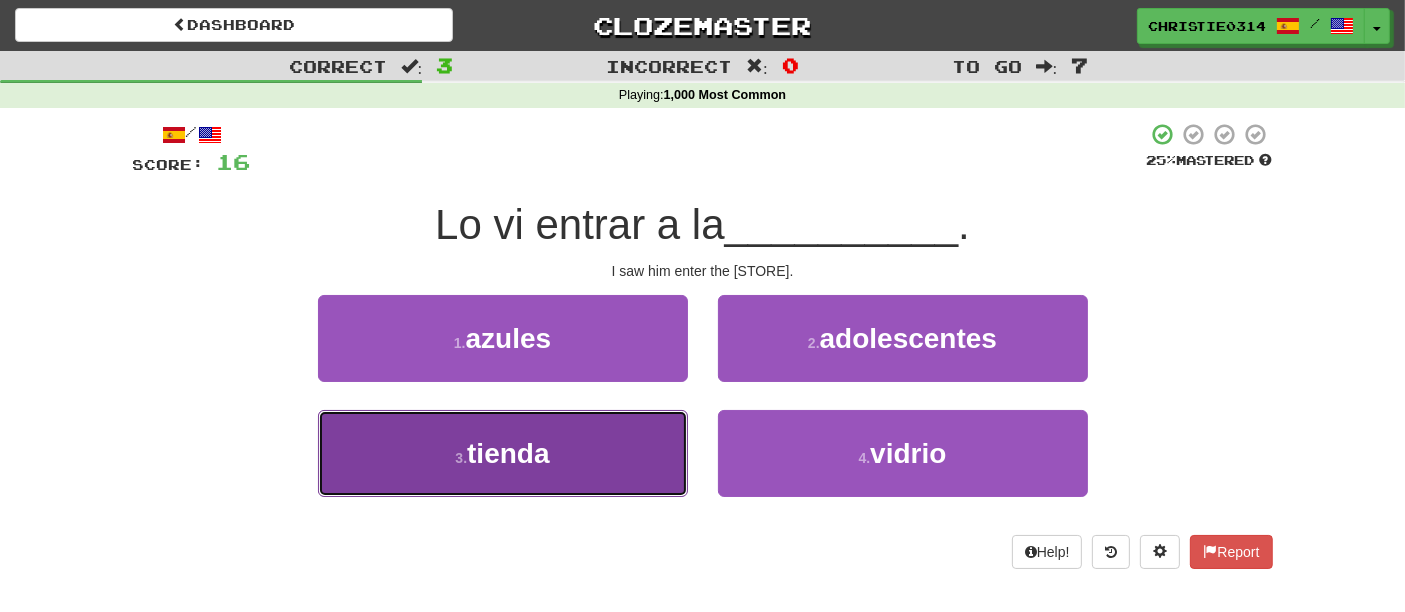 click on "3 .  tienda" at bounding box center [503, 453] 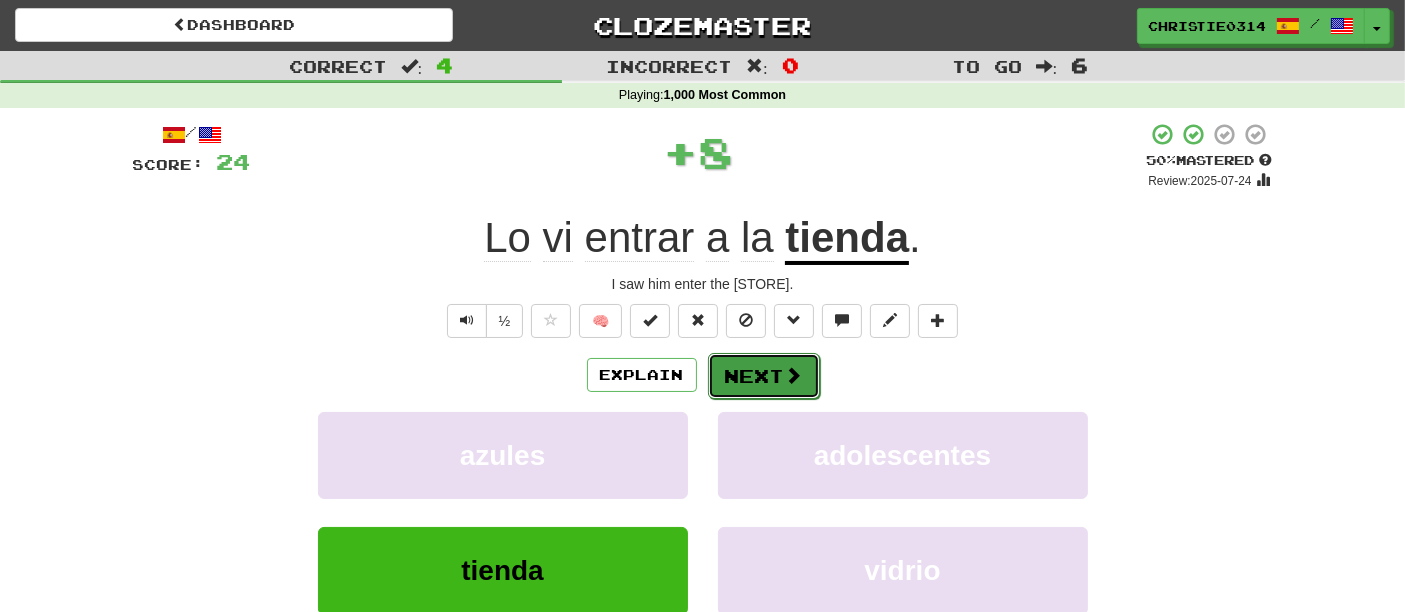 click on "Next" at bounding box center [764, 376] 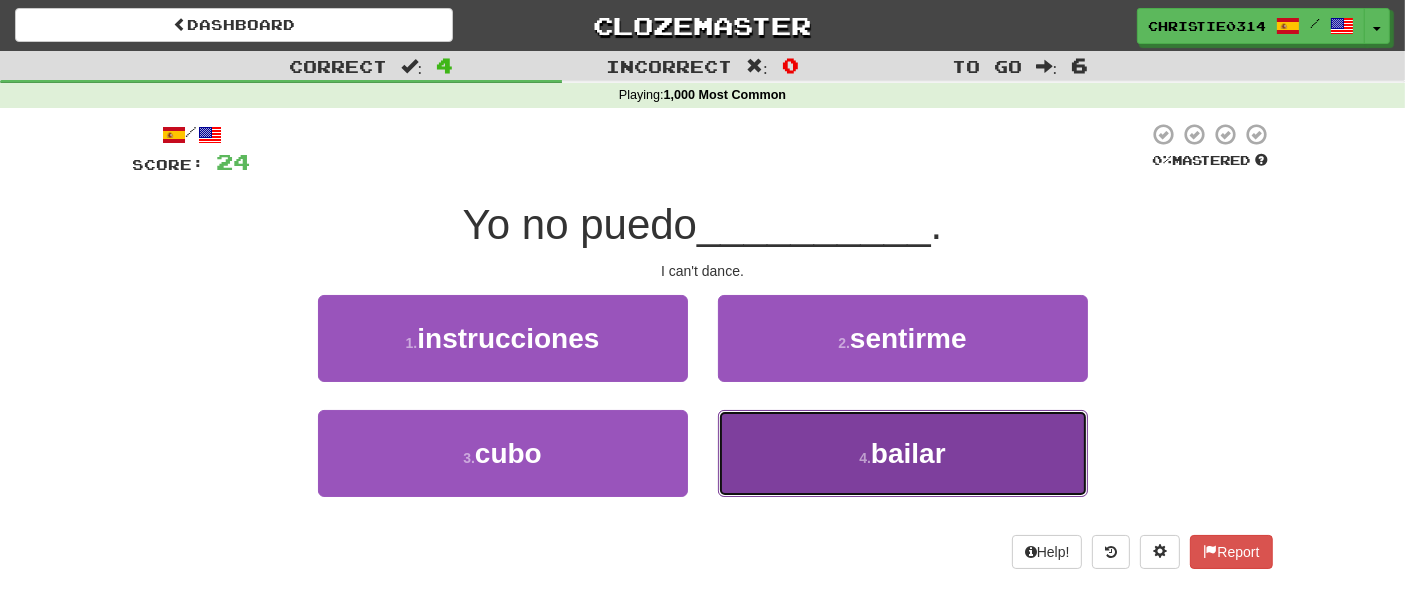 click on "4 .  bailar" at bounding box center [903, 453] 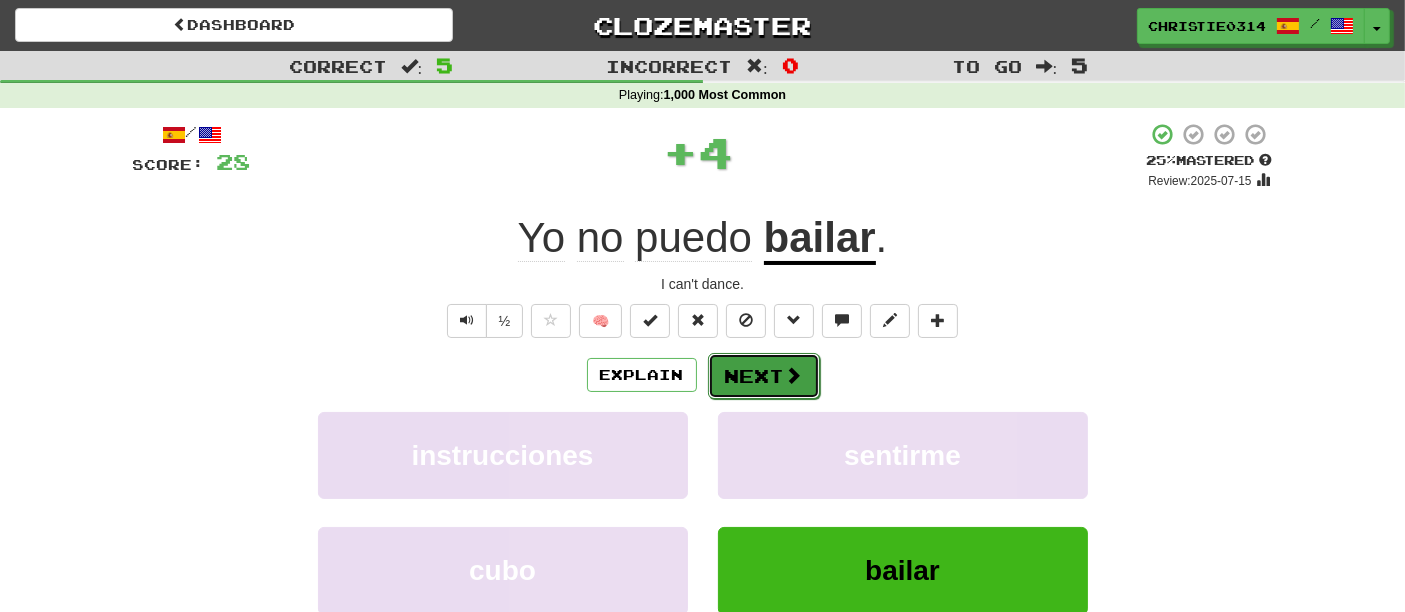 click at bounding box center (794, 375) 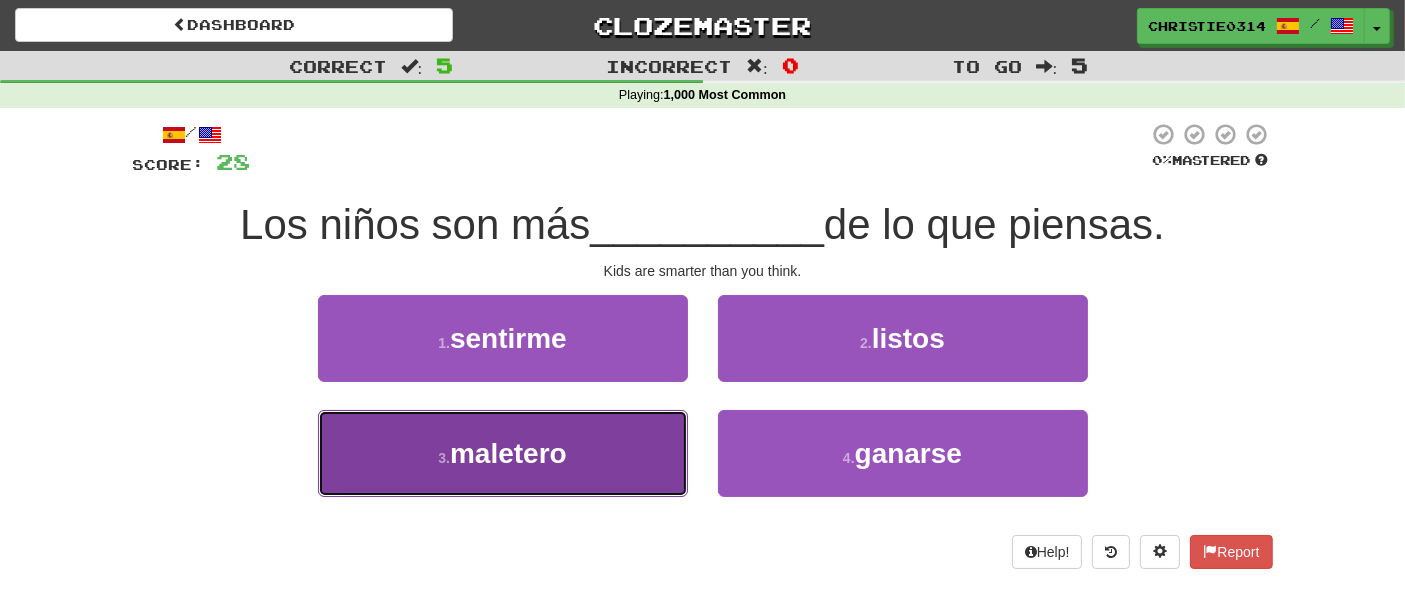 click on "3 .  maletero" at bounding box center [503, 453] 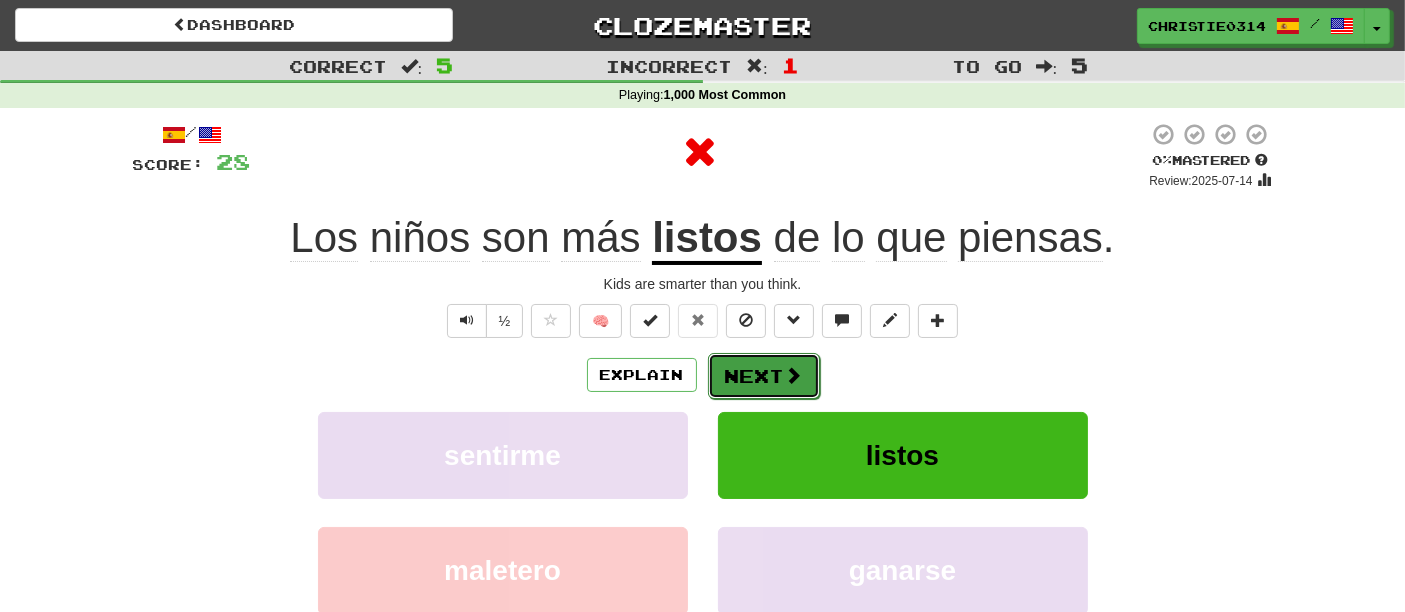 click on "Next" at bounding box center [764, 376] 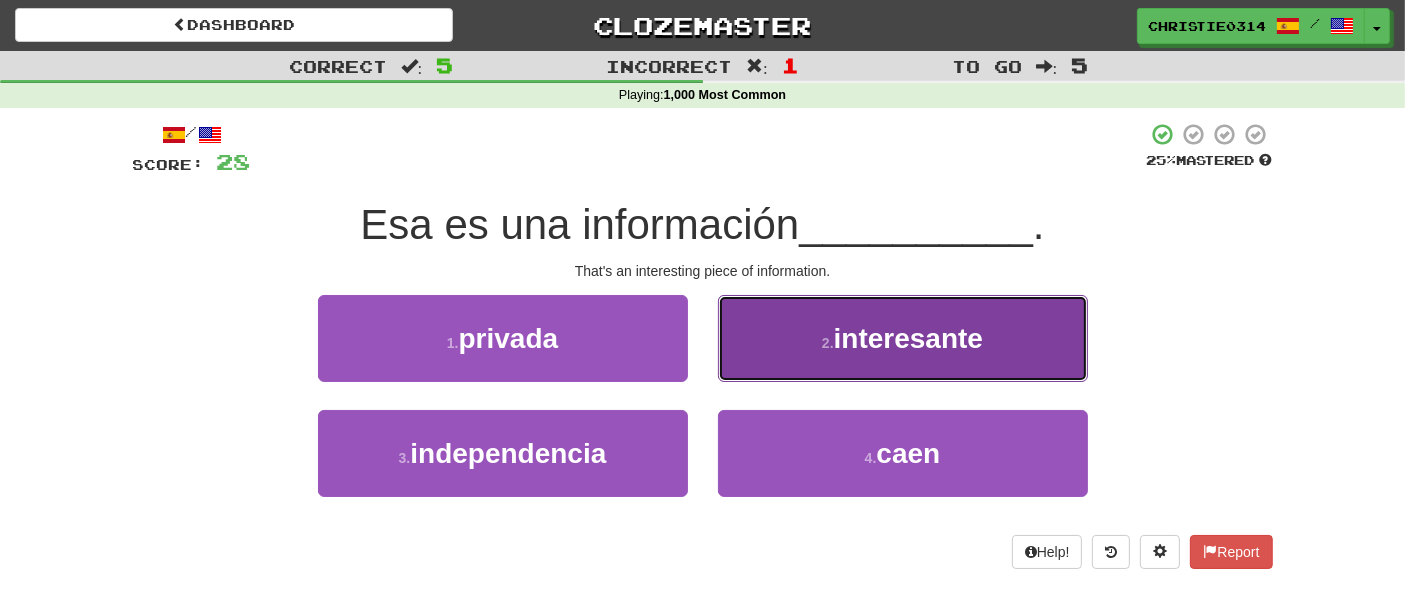 click on "2 .  interesante" at bounding box center [903, 338] 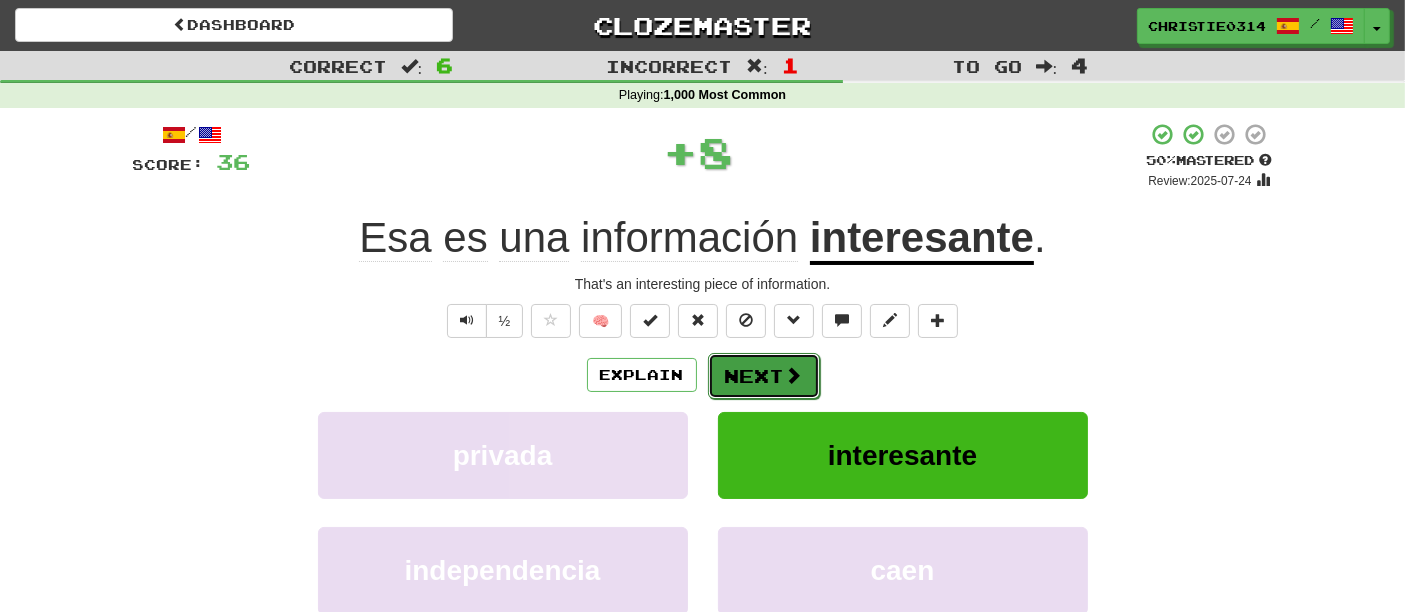 click on "Next" at bounding box center (764, 376) 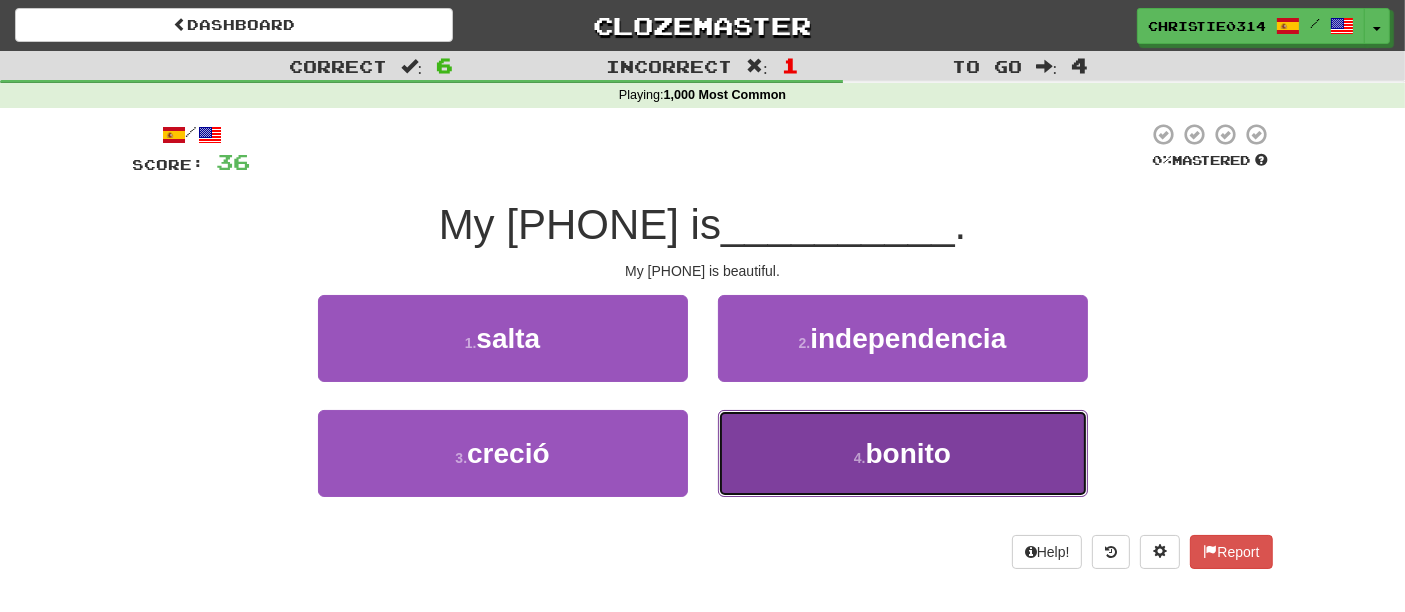 click on "4 .  bonito" at bounding box center (903, 453) 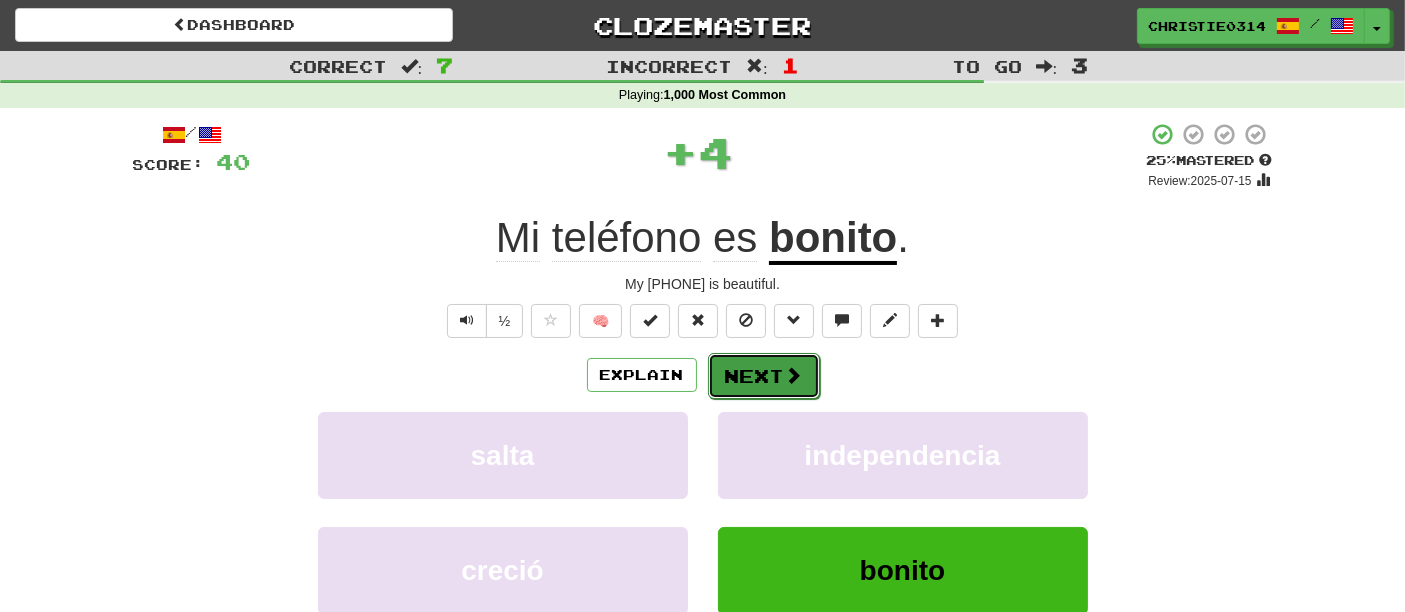 click on "Next" at bounding box center [764, 376] 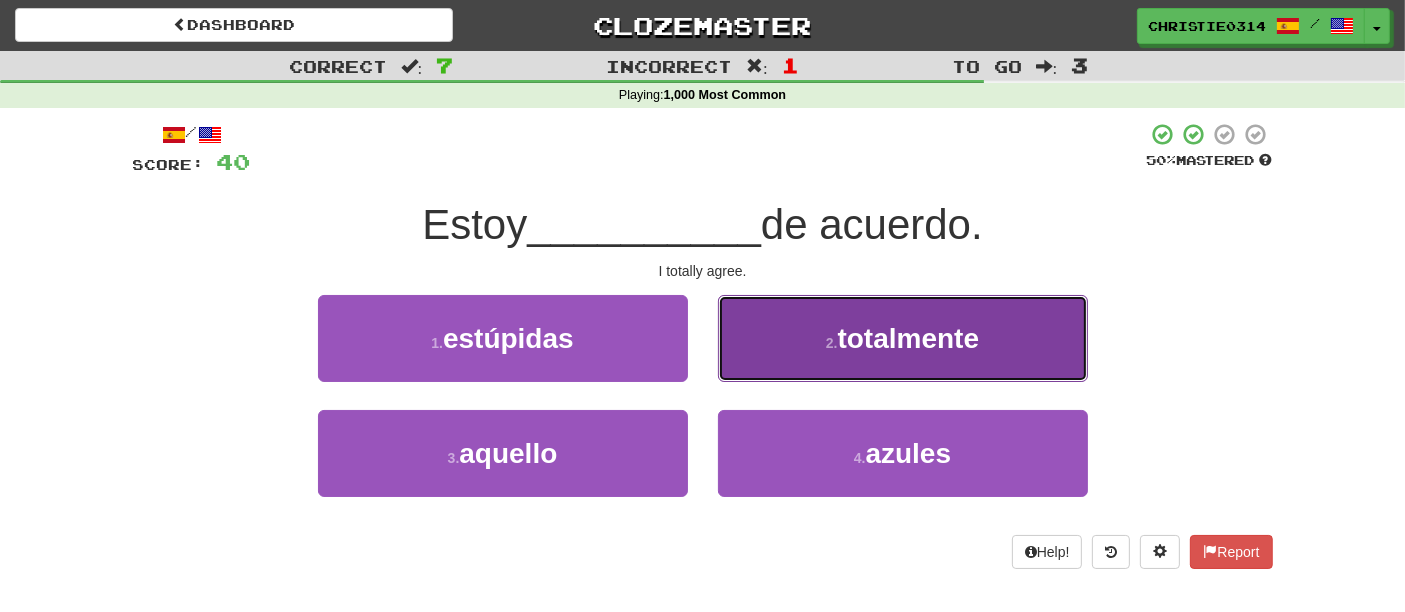 click on "2 .  totalmente" at bounding box center [903, 338] 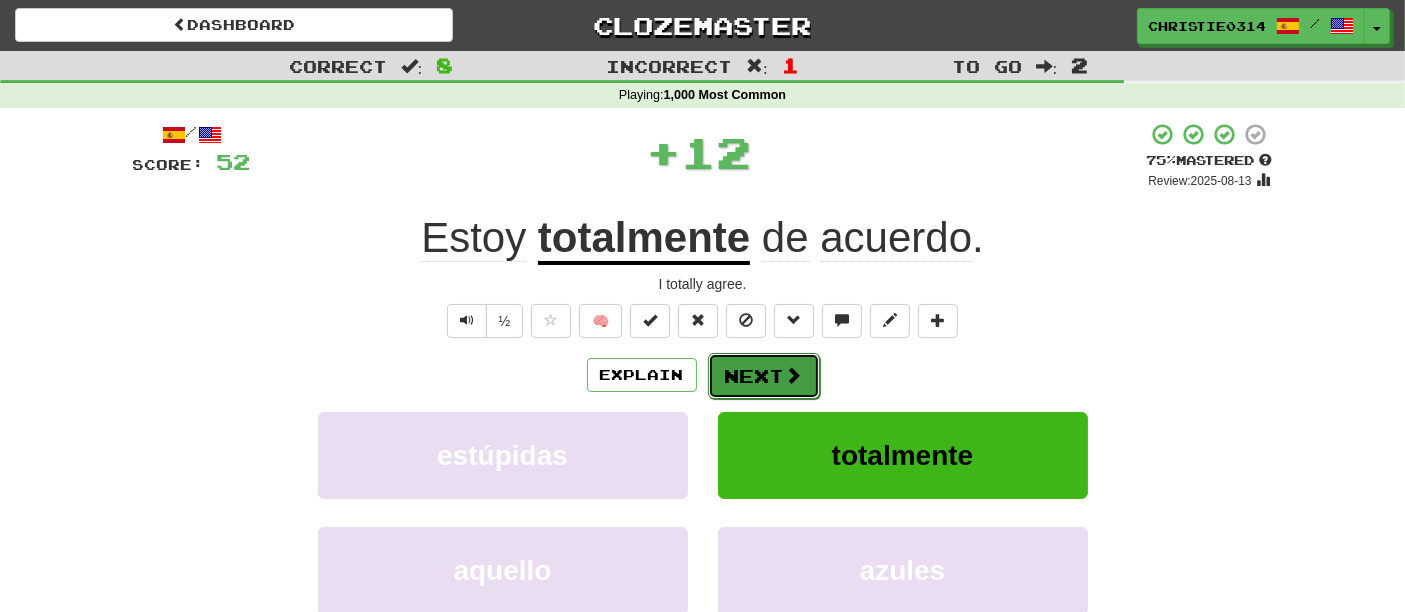 click on "Next" at bounding box center (764, 376) 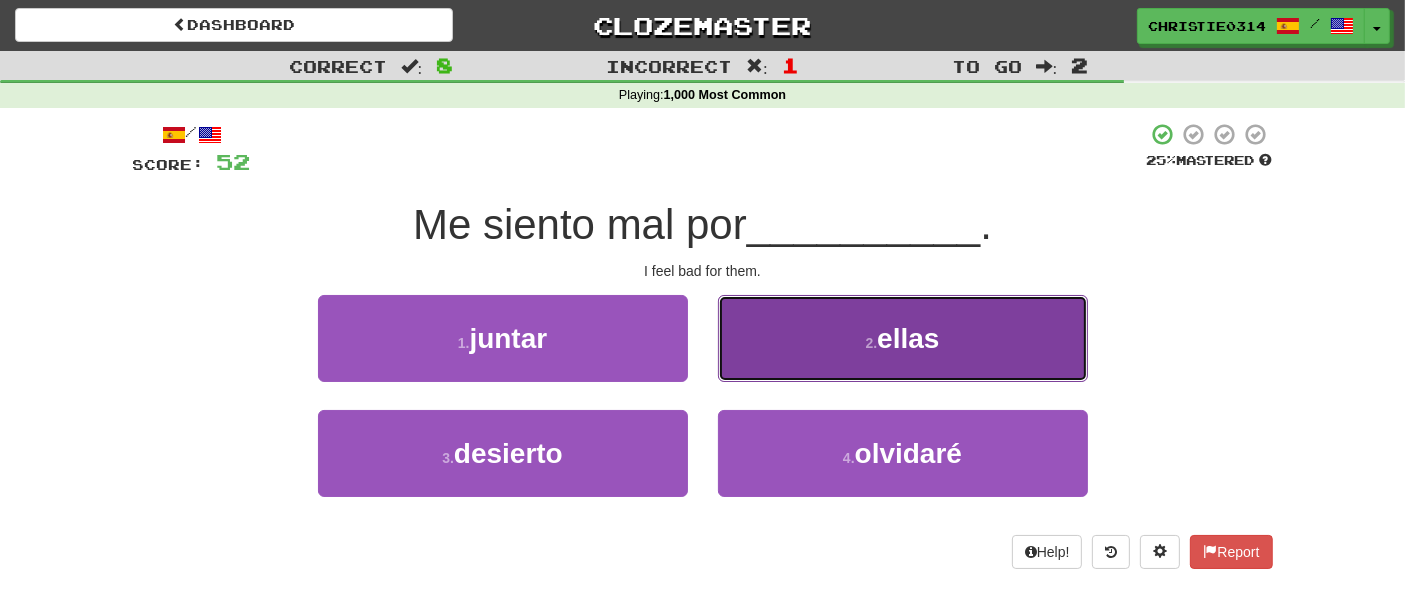 click on "2 .  ellas" at bounding box center [903, 338] 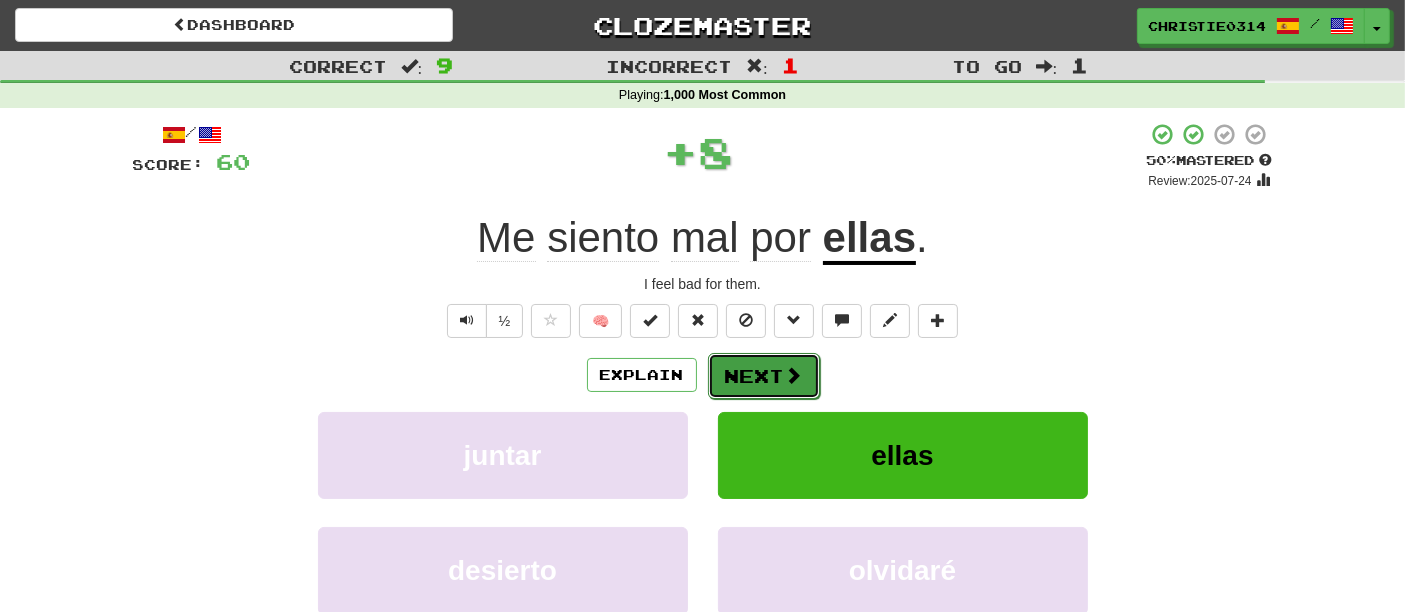 click at bounding box center [794, 375] 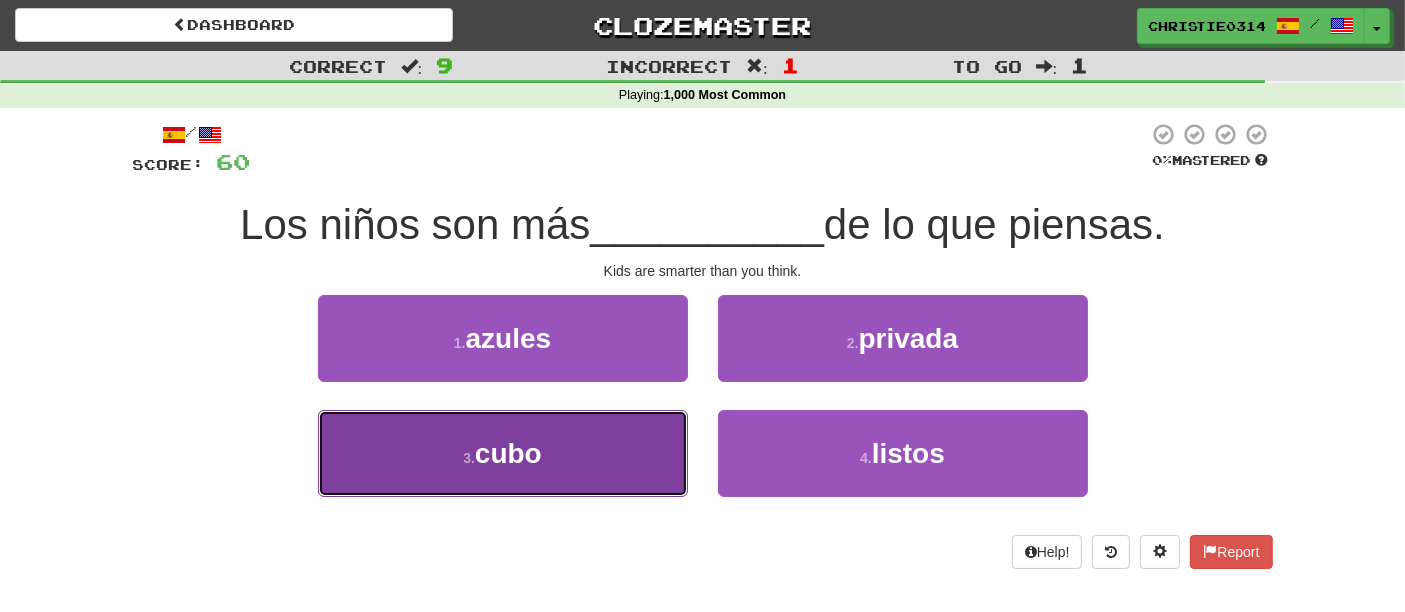 click on "3 .  cubo" at bounding box center (503, 453) 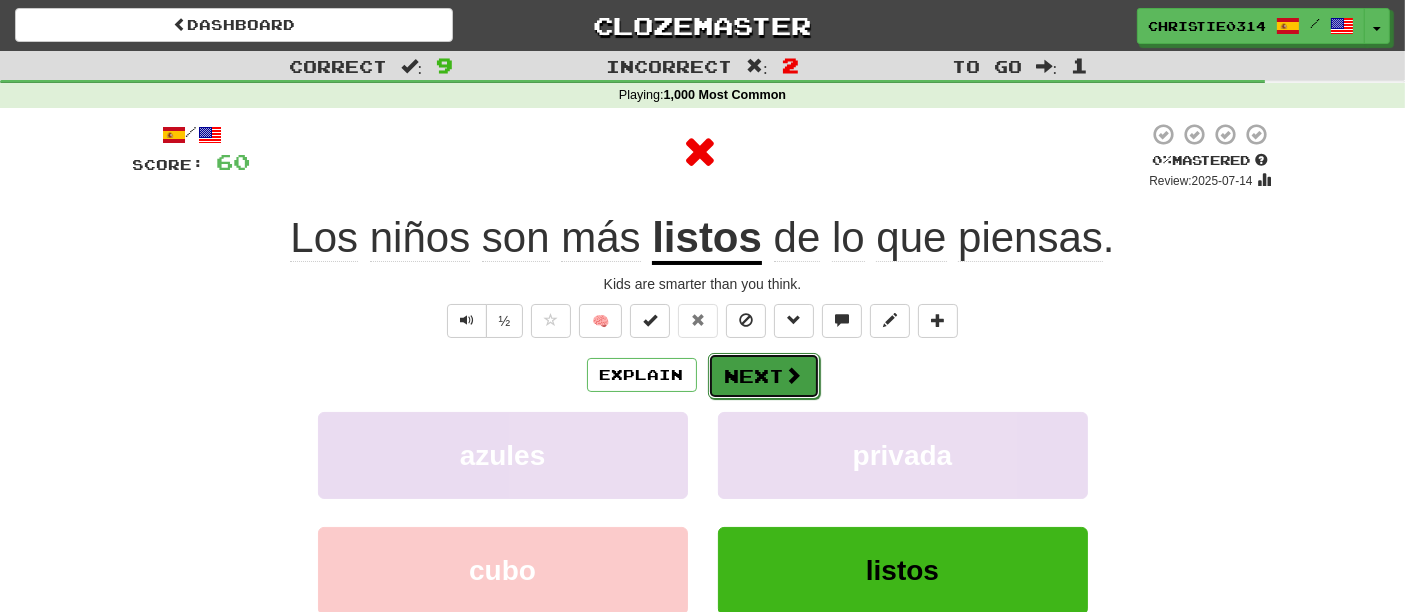click on "Next" at bounding box center [764, 376] 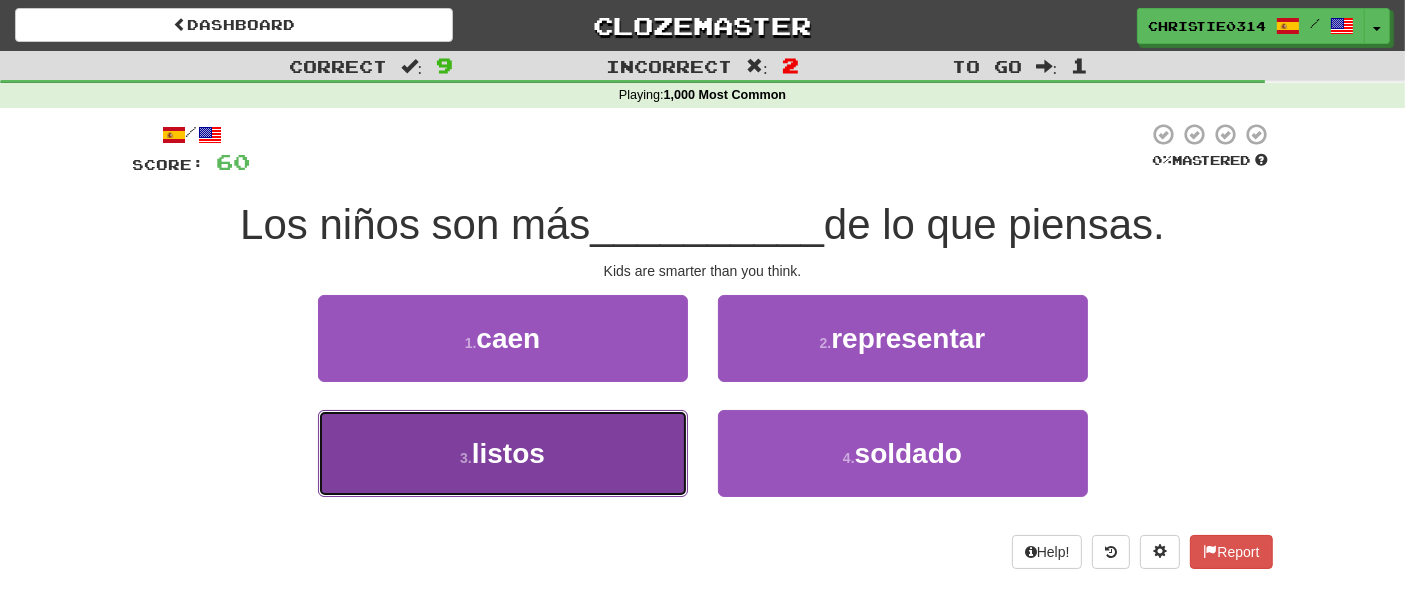 click on "3 .  listos" at bounding box center (503, 453) 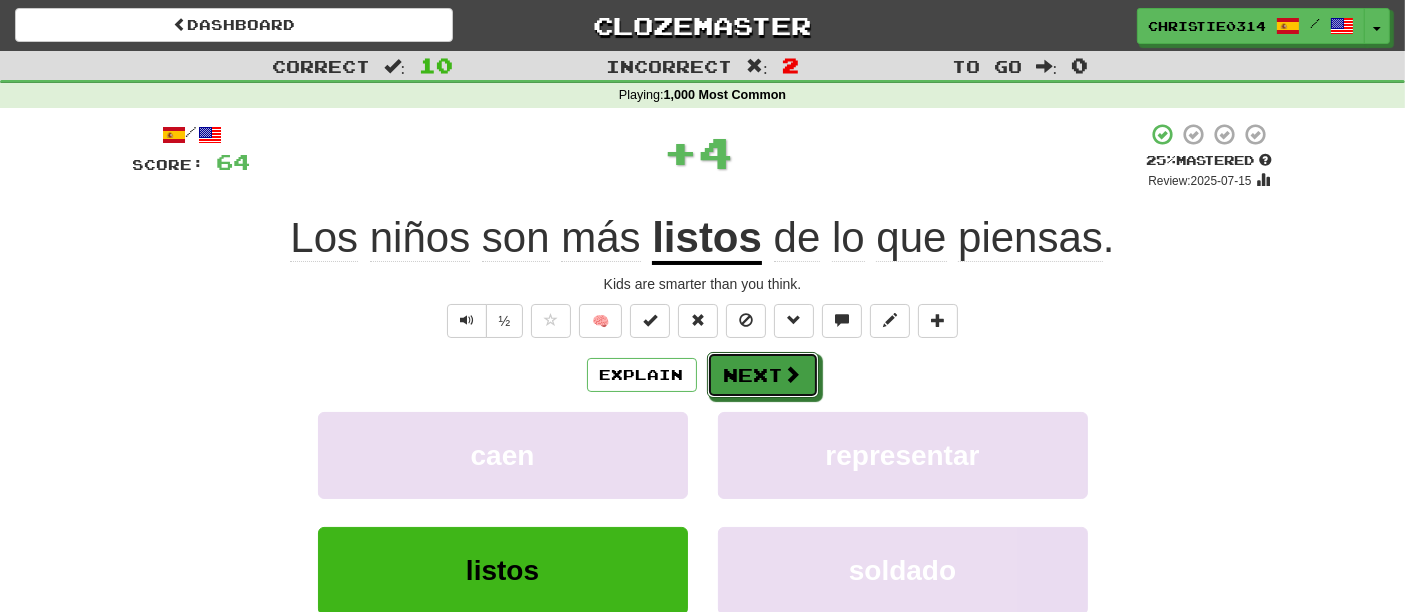 click at bounding box center (793, 374) 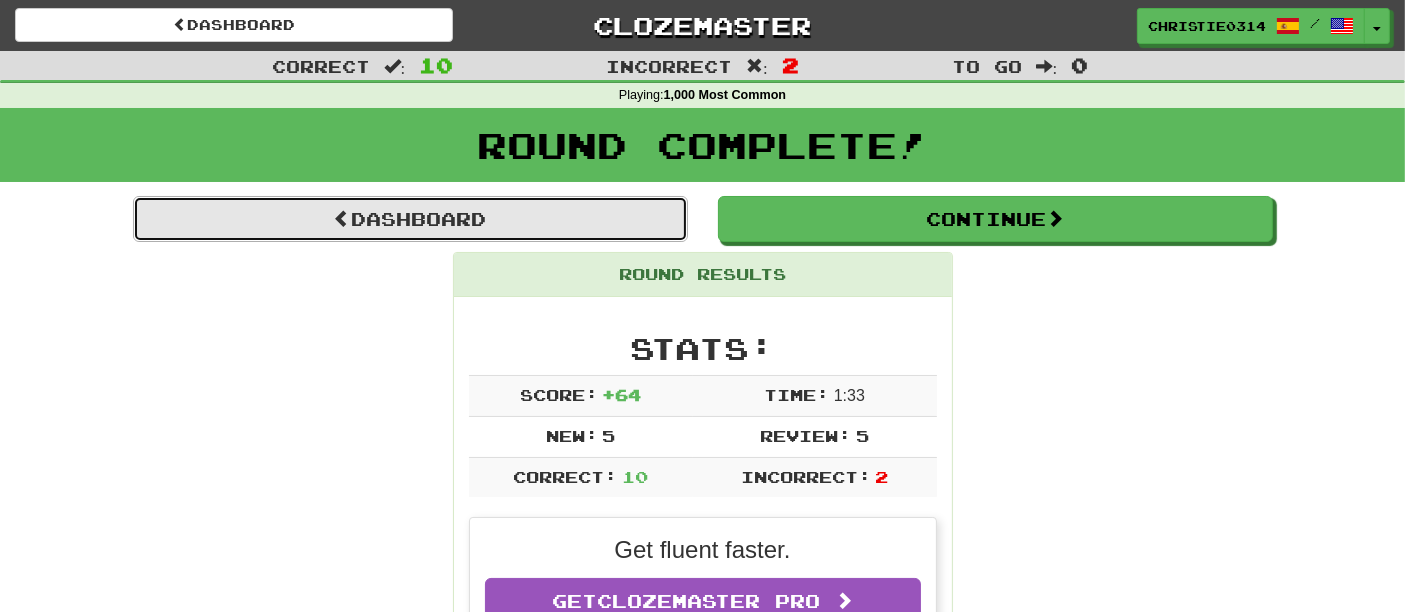 click on "Dashboard" at bounding box center [410, 219] 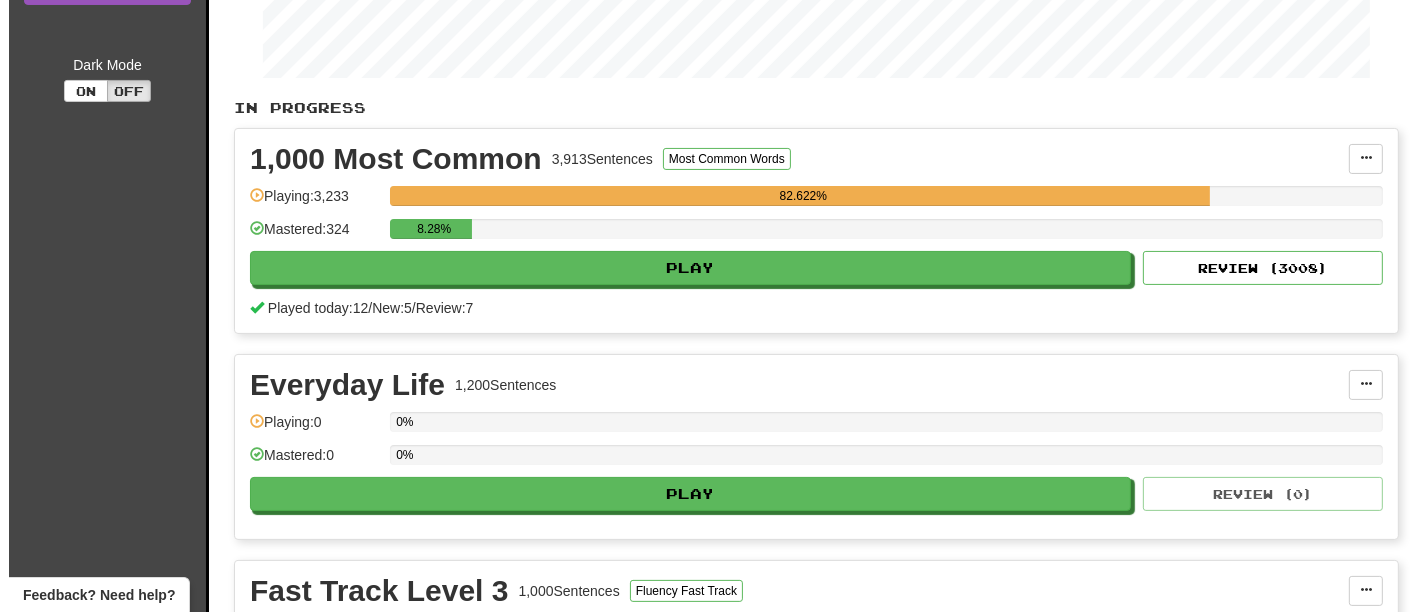 scroll, scrollTop: 888, scrollLeft: 0, axis: vertical 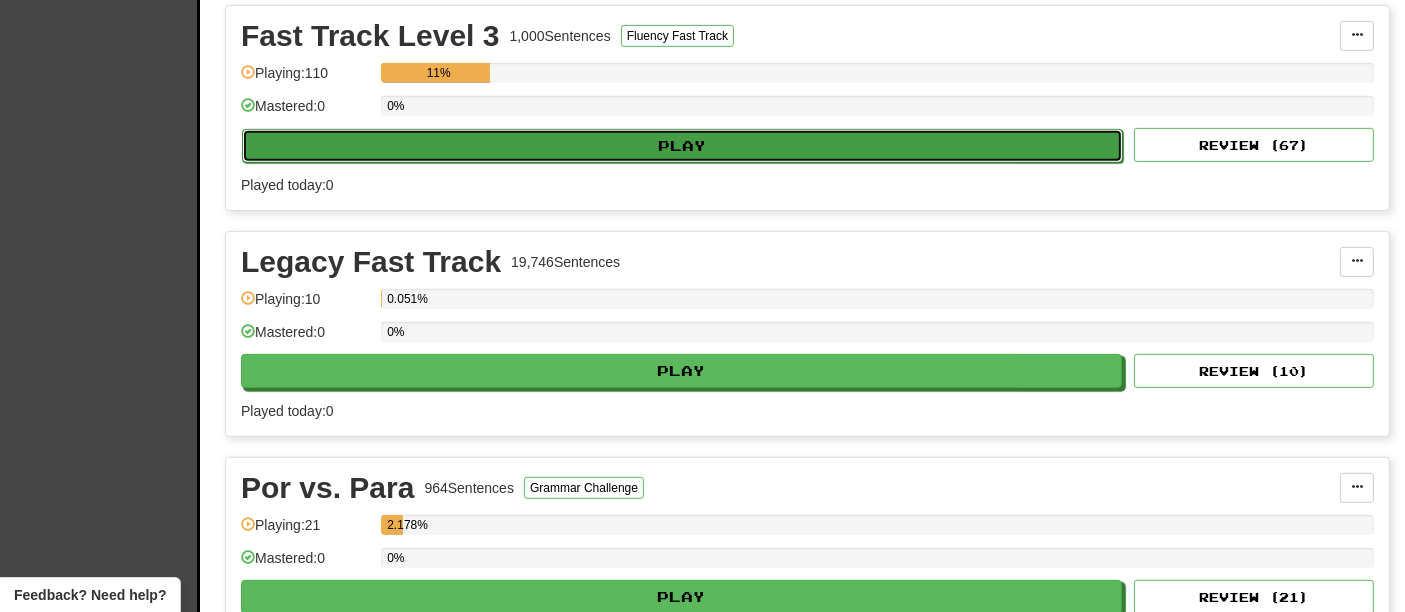 click on "Play" at bounding box center [682, 146] 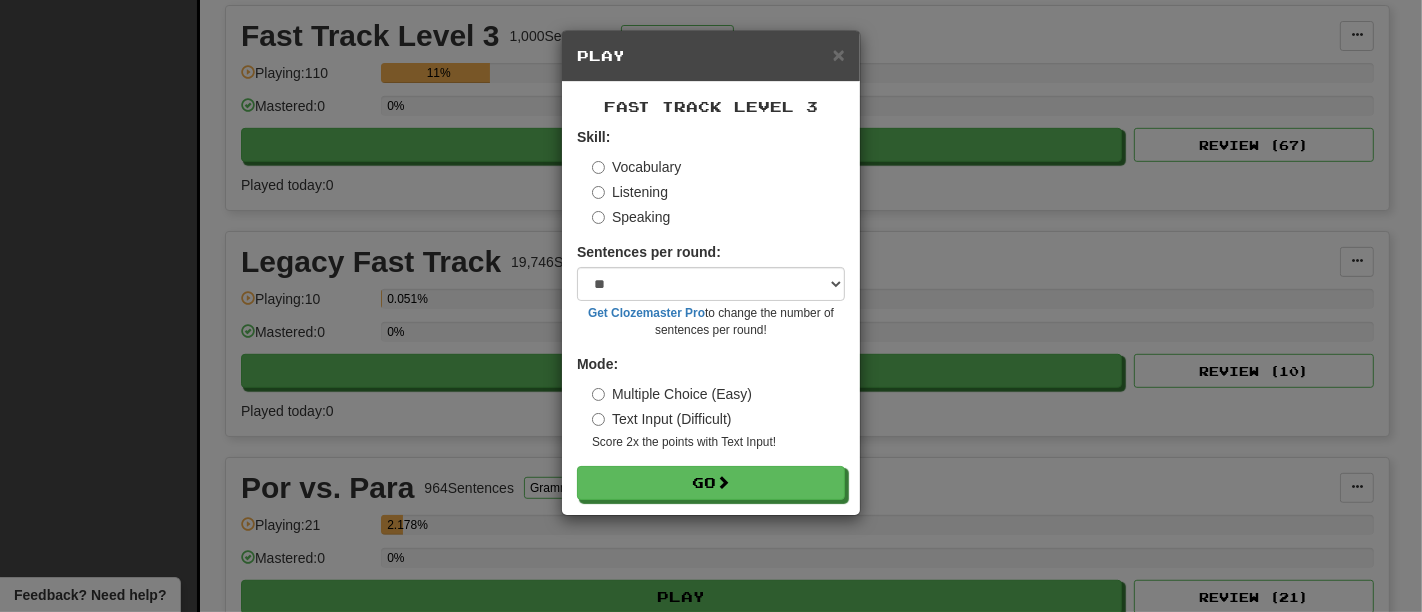 click on "Multiple Choice (Easy) Text Input (Difficult) Score 2x the points with Text Input !" at bounding box center [718, 417] 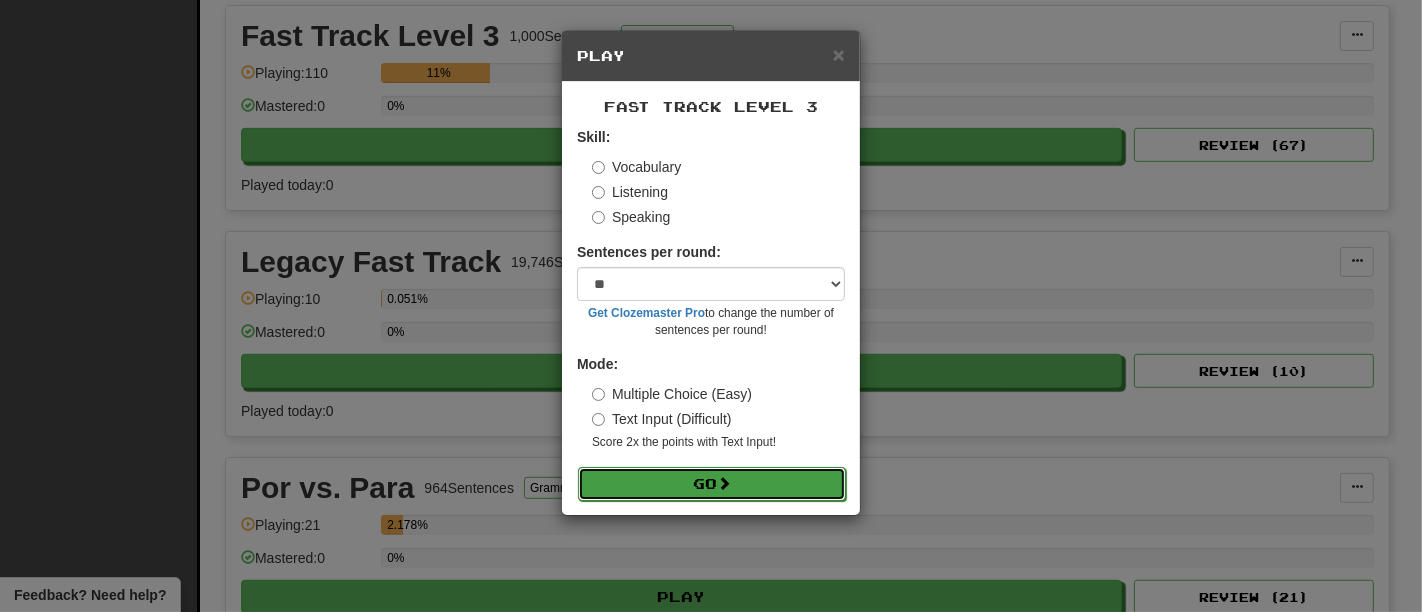 click on "Go" at bounding box center [712, 484] 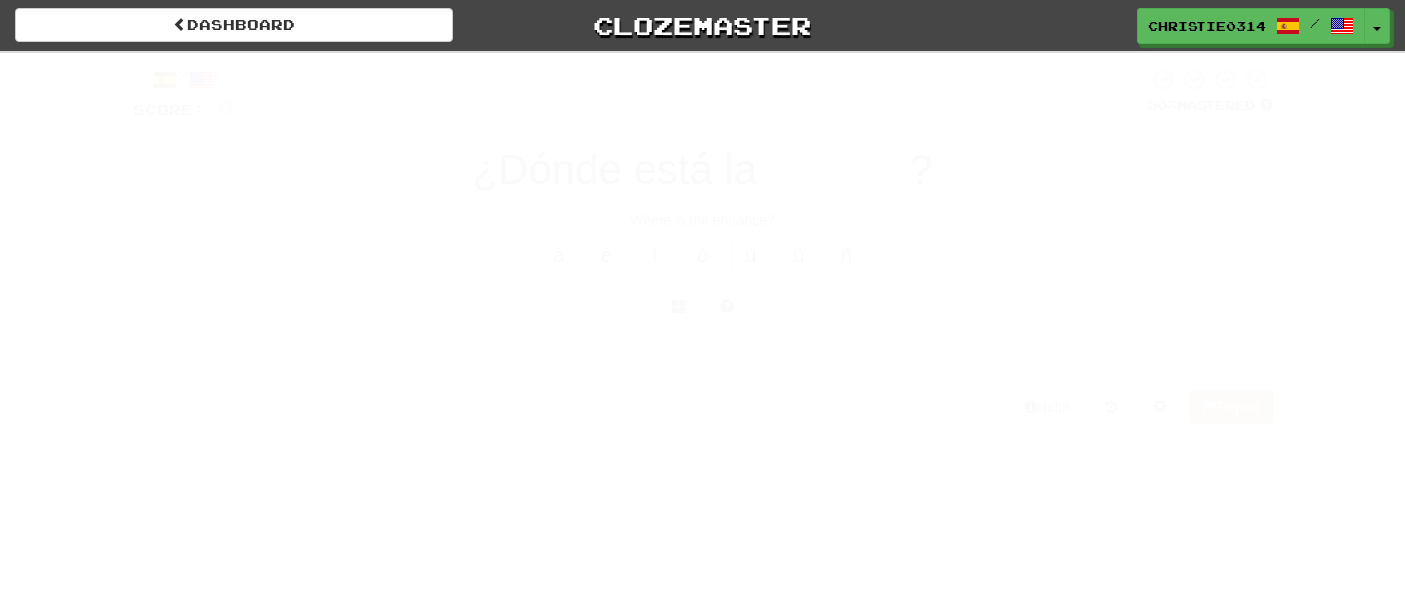 scroll, scrollTop: 0, scrollLeft: 0, axis: both 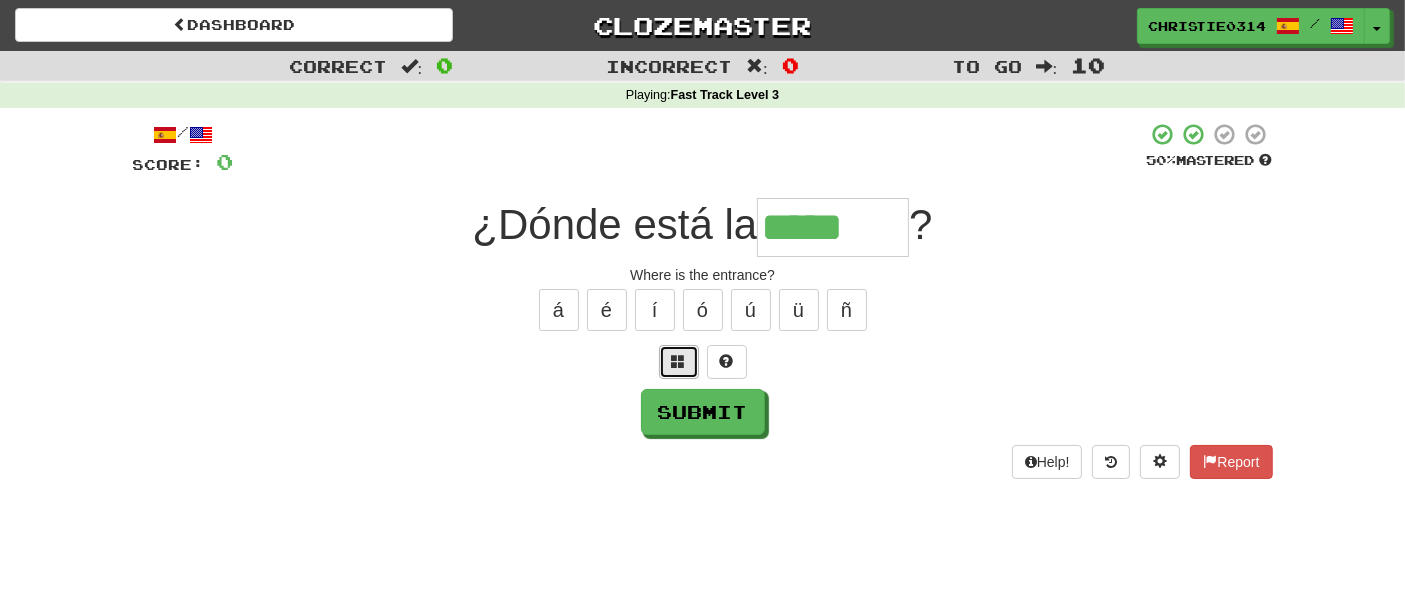 click at bounding box center [679, 361] 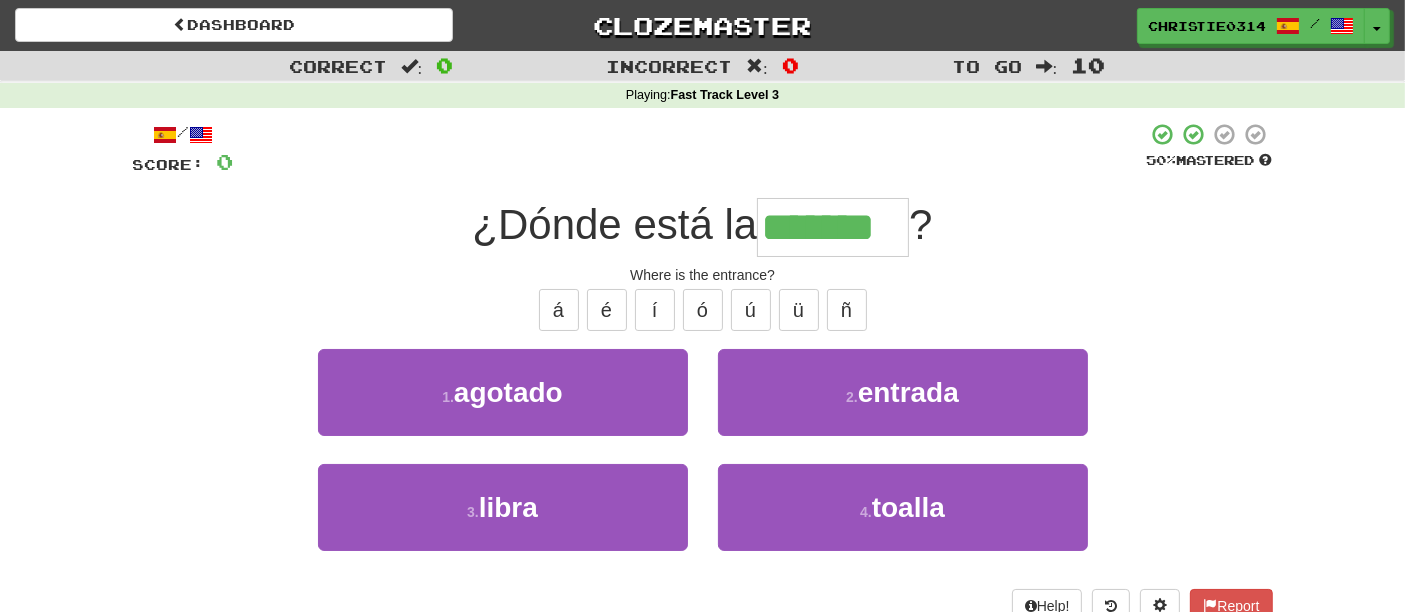 type on "*******" 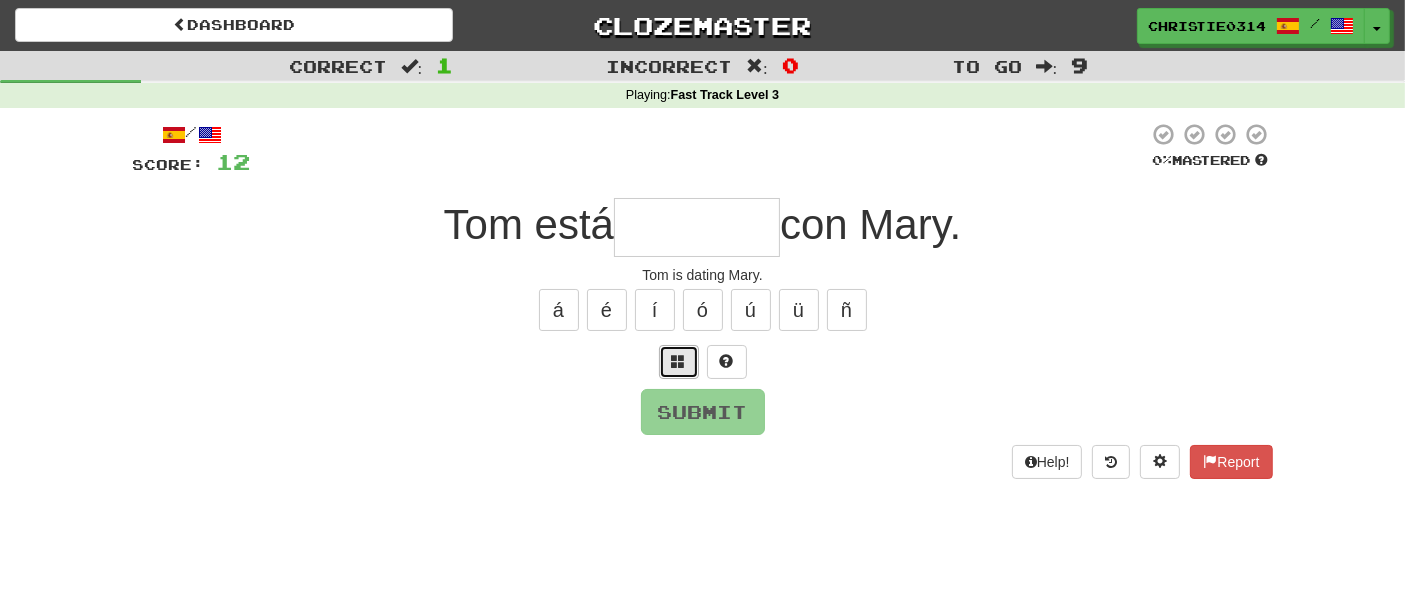 click at bounding box center [679, 362] 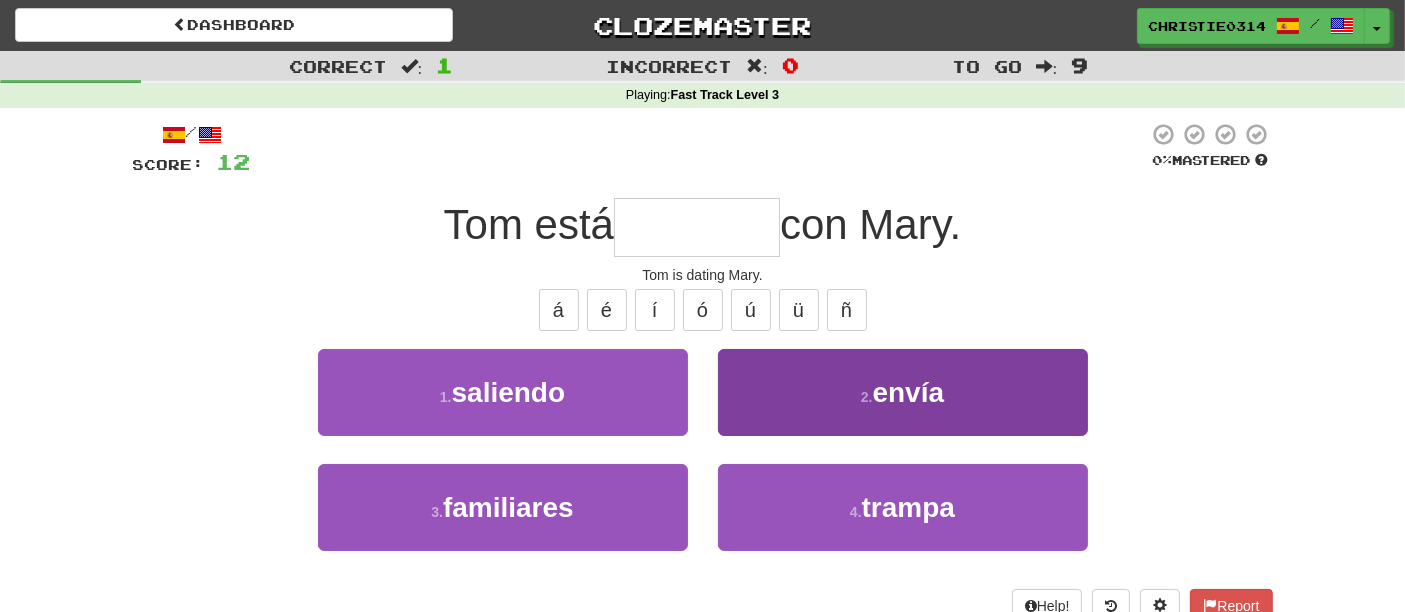 type on "*" 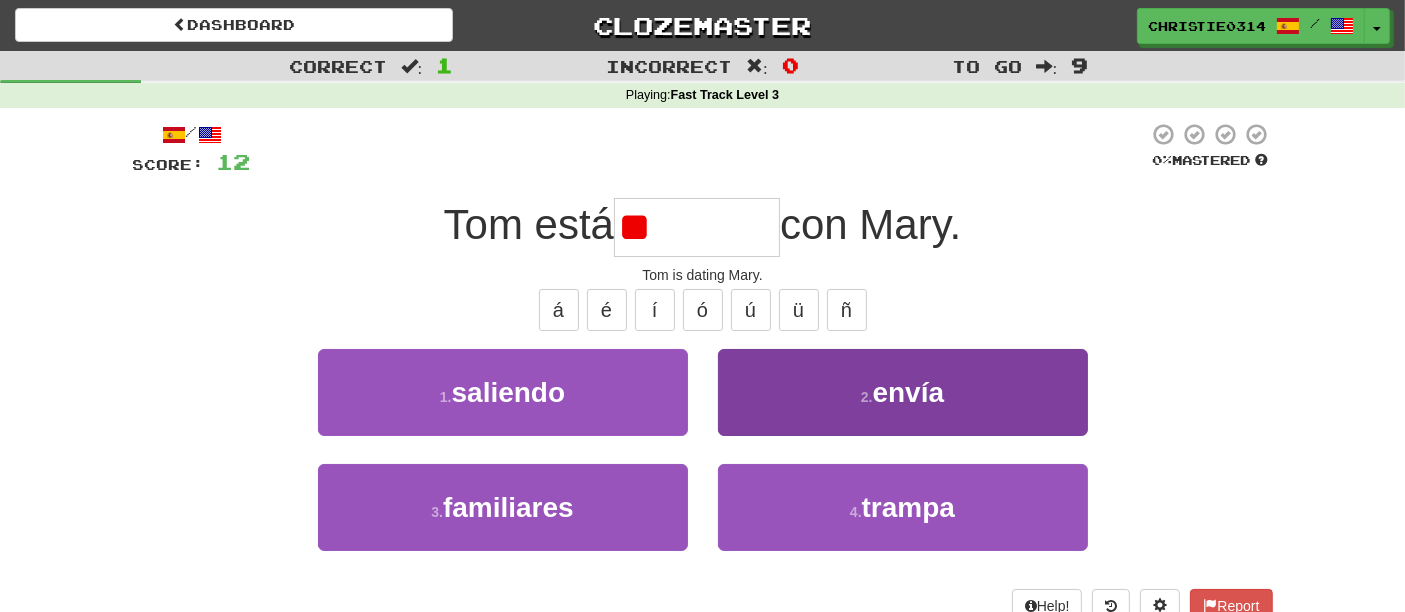 type on "*" 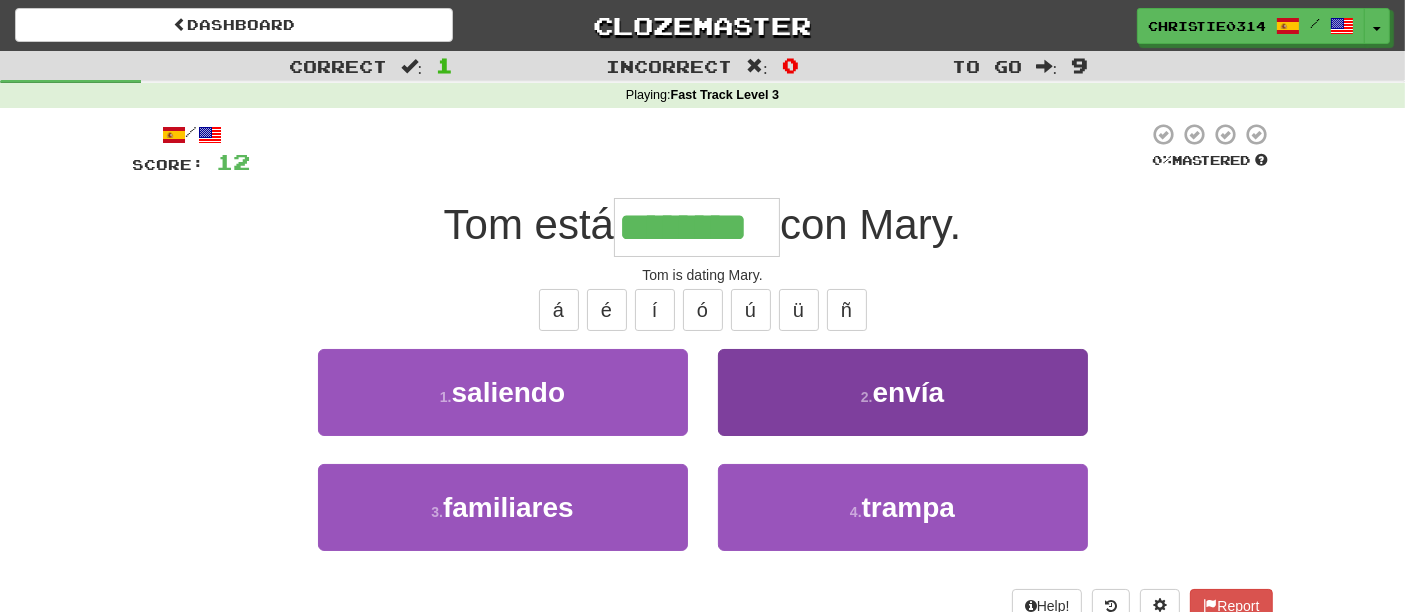 type on "********" 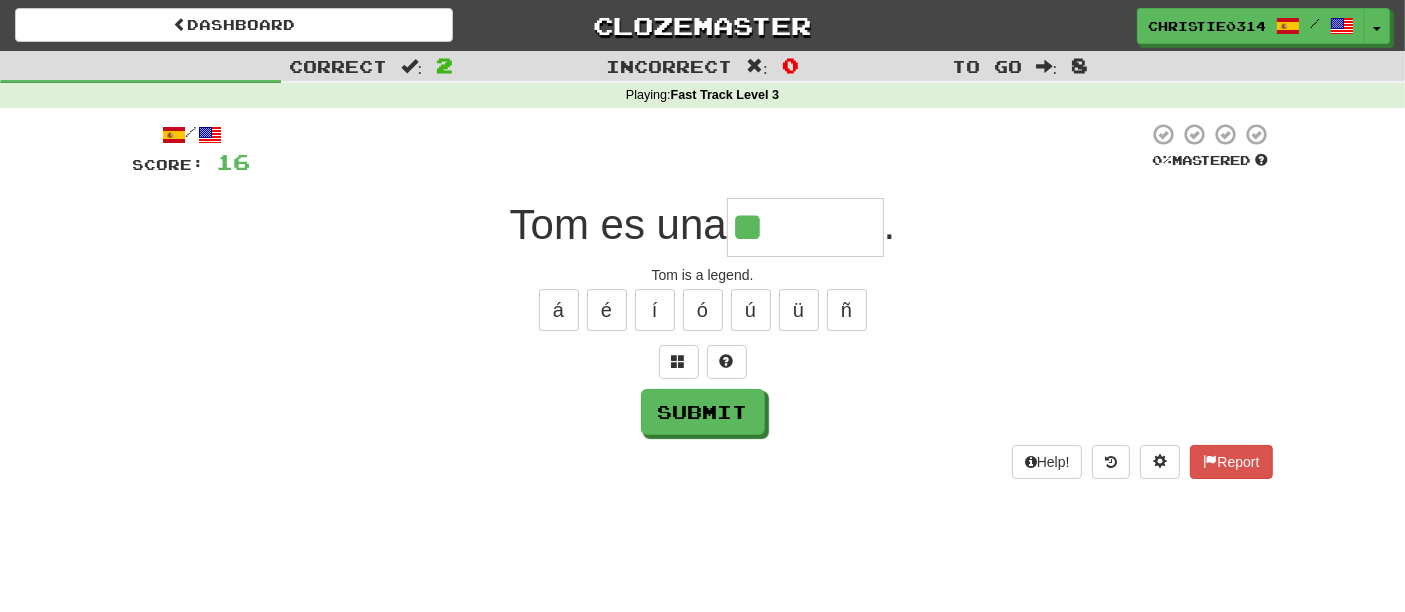 click on "/  Score:   16 0 %  Mastered [NAME] es una  ** . [NAME] is a legend. á é í ó ú ü ñ Submit  Help!  Report" at bounding box center [703, 300] 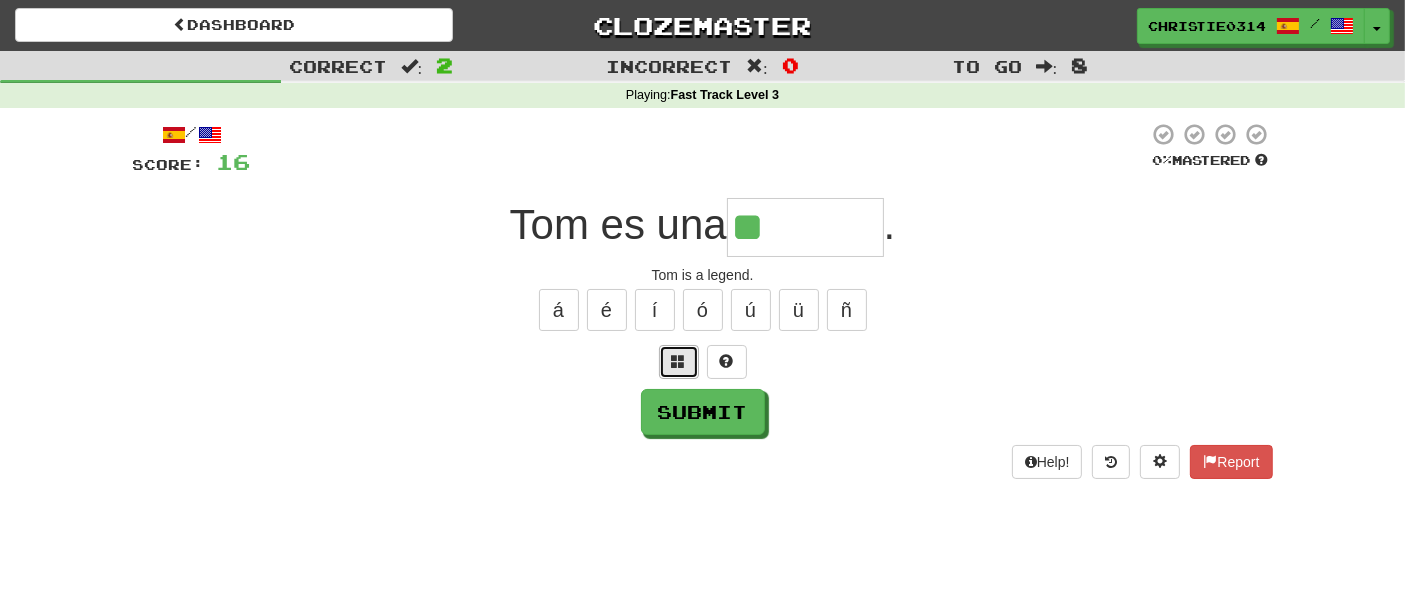 click at bounding box center [679, 361] 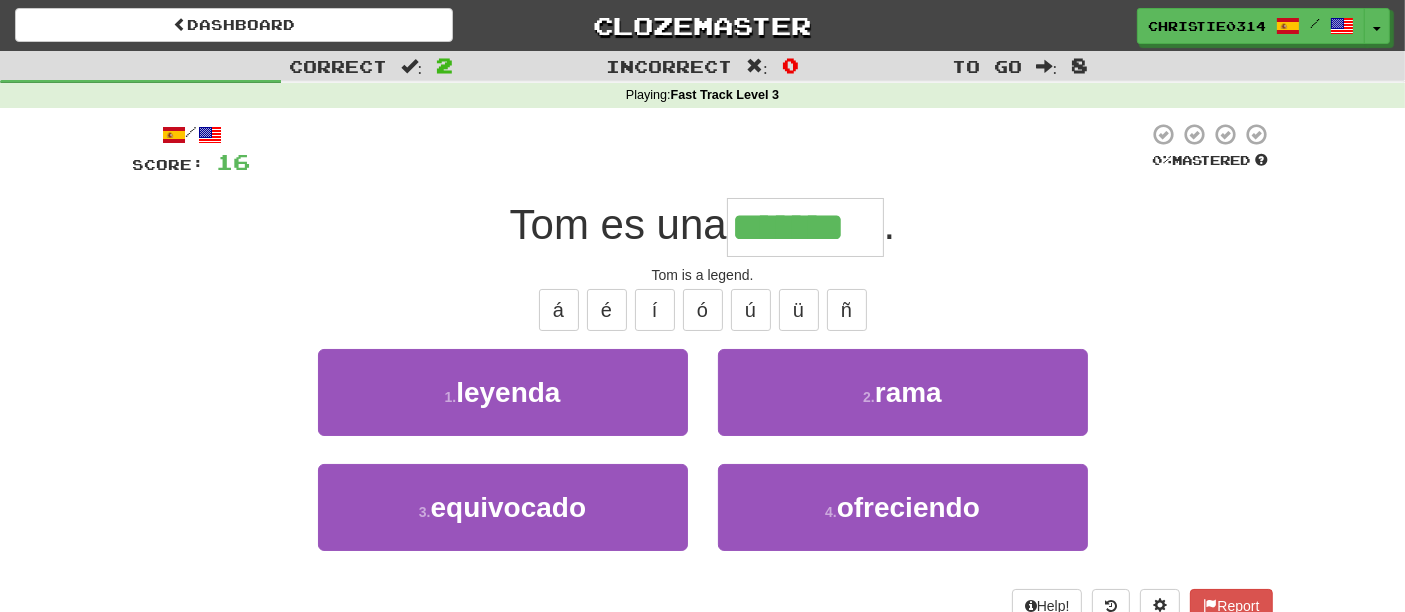 type on "*******" 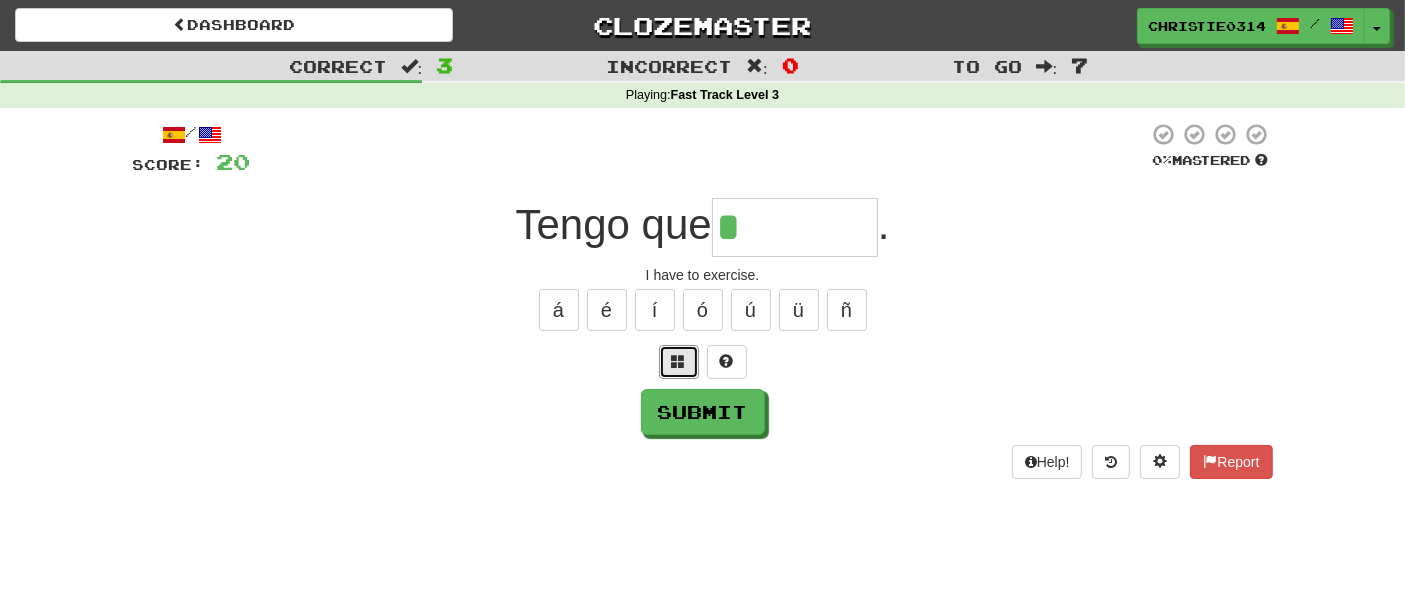 click at bounding box center (679, 361) 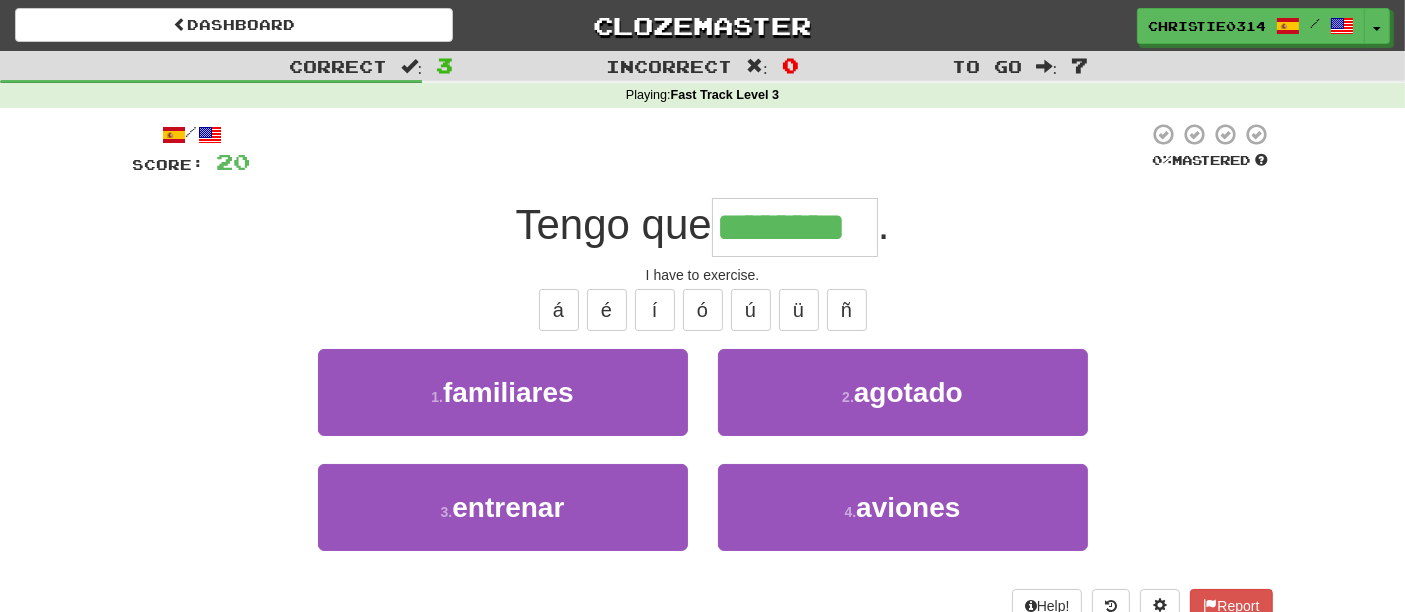 type on "********" 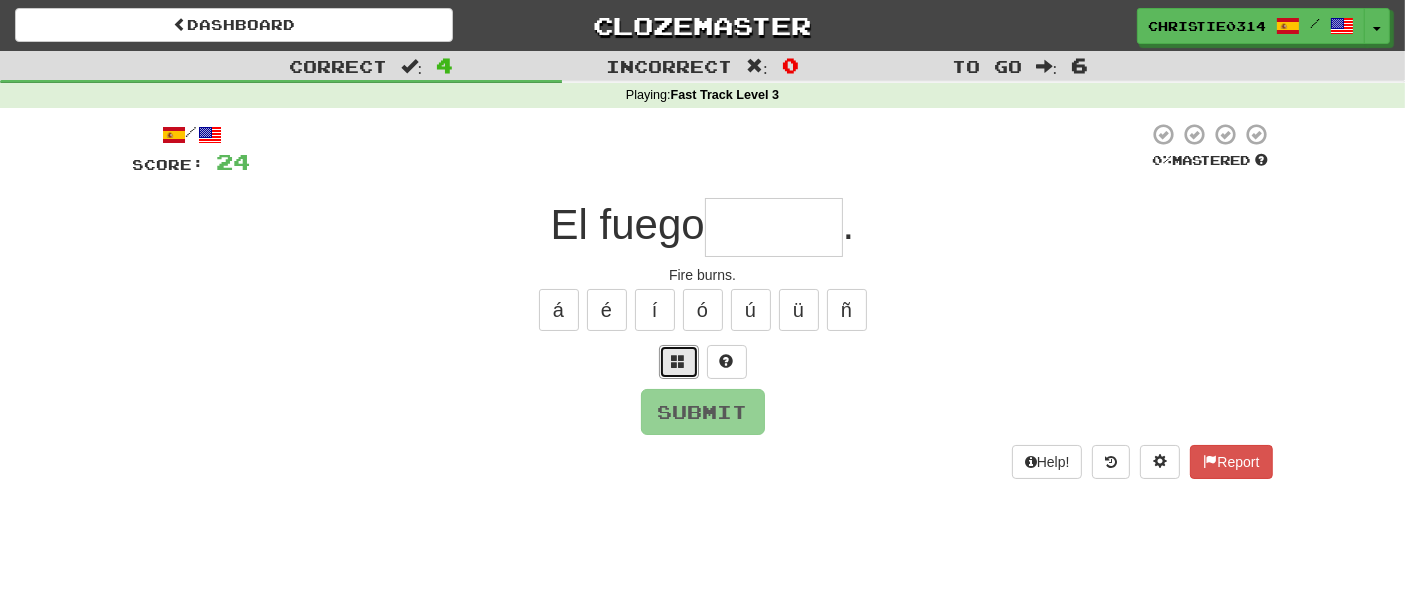 click at bounding box center [679, 361] 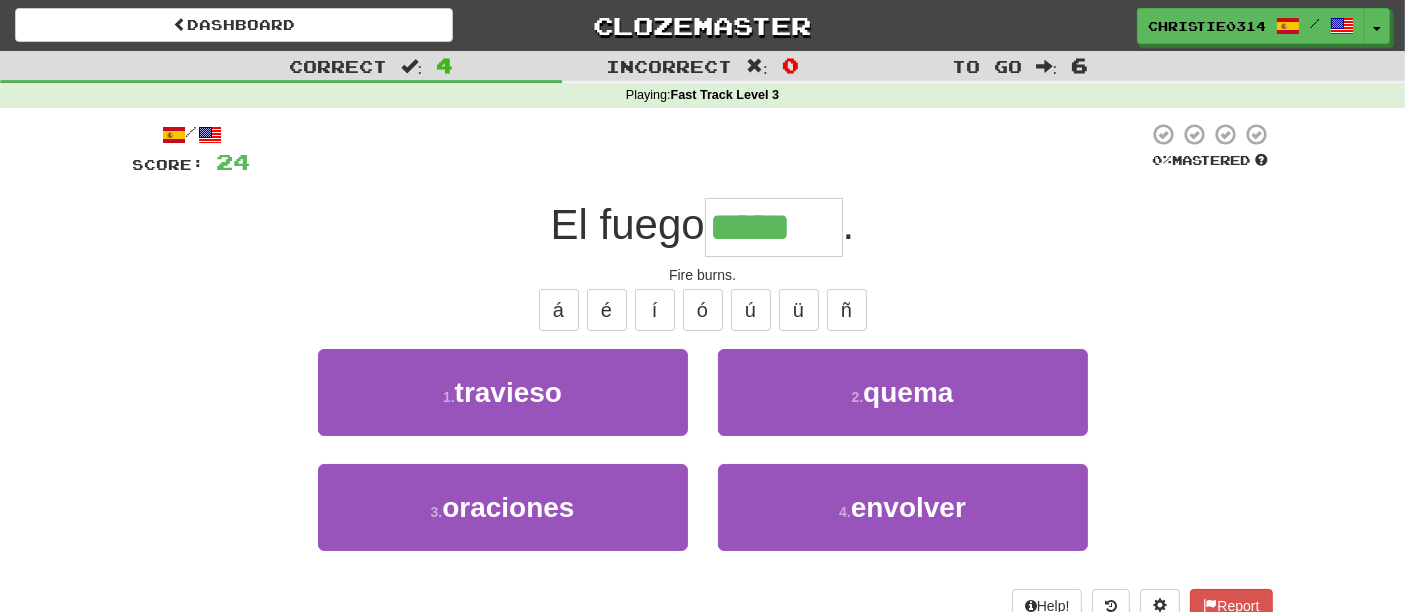 type on "*****" 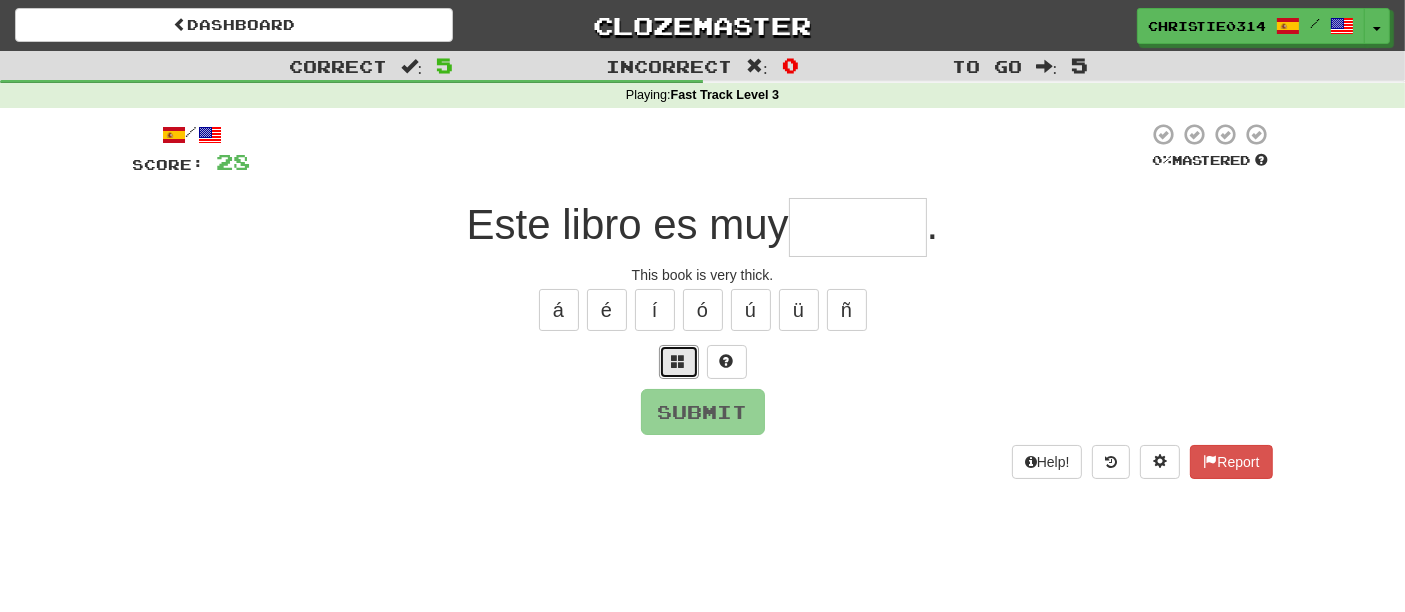 click at bounding box center [679, 361] 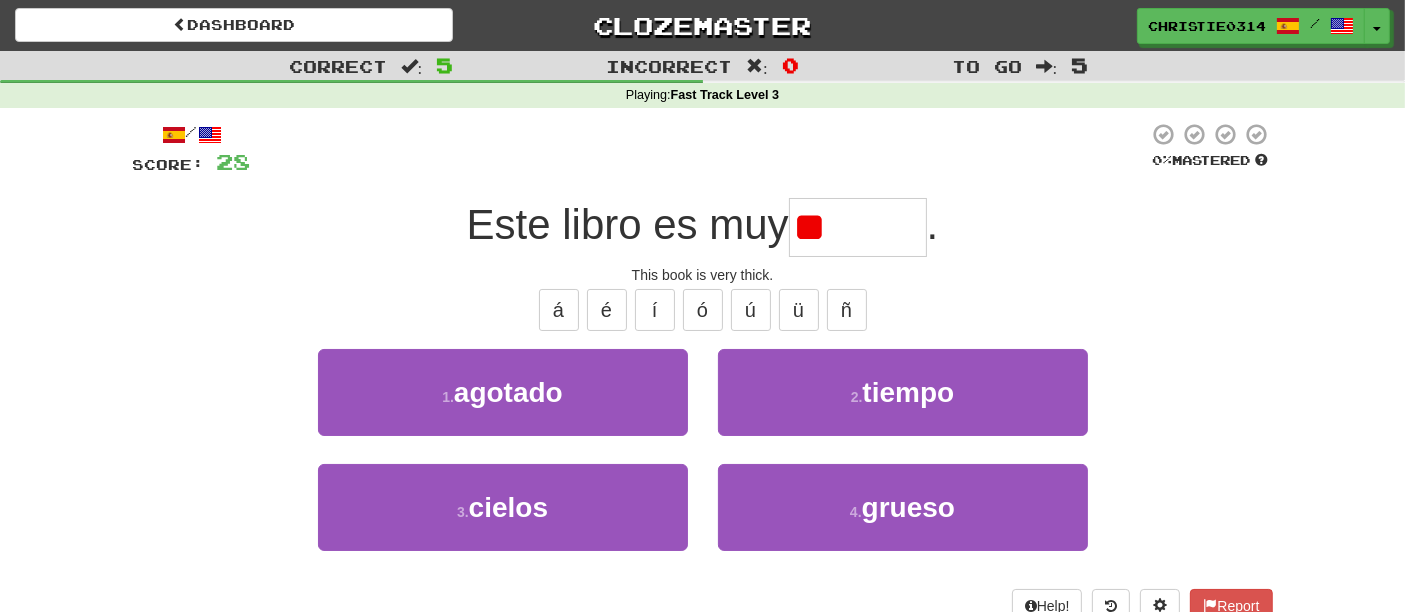 type on "*" 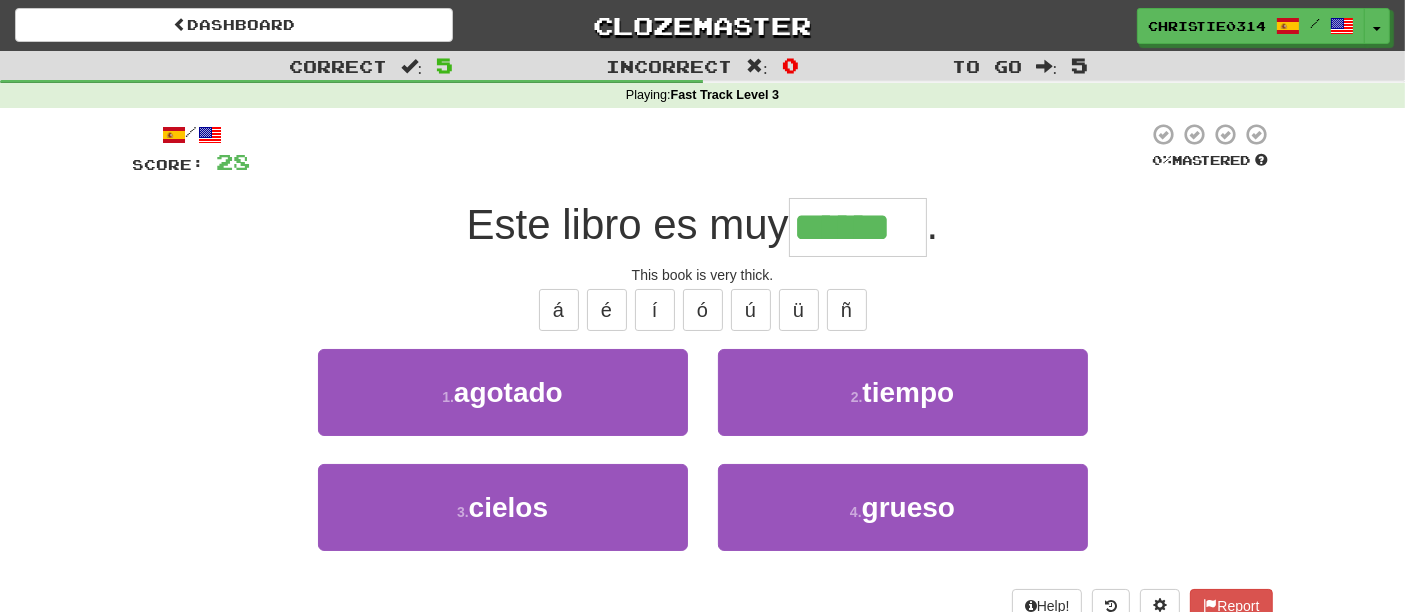 type on "******" 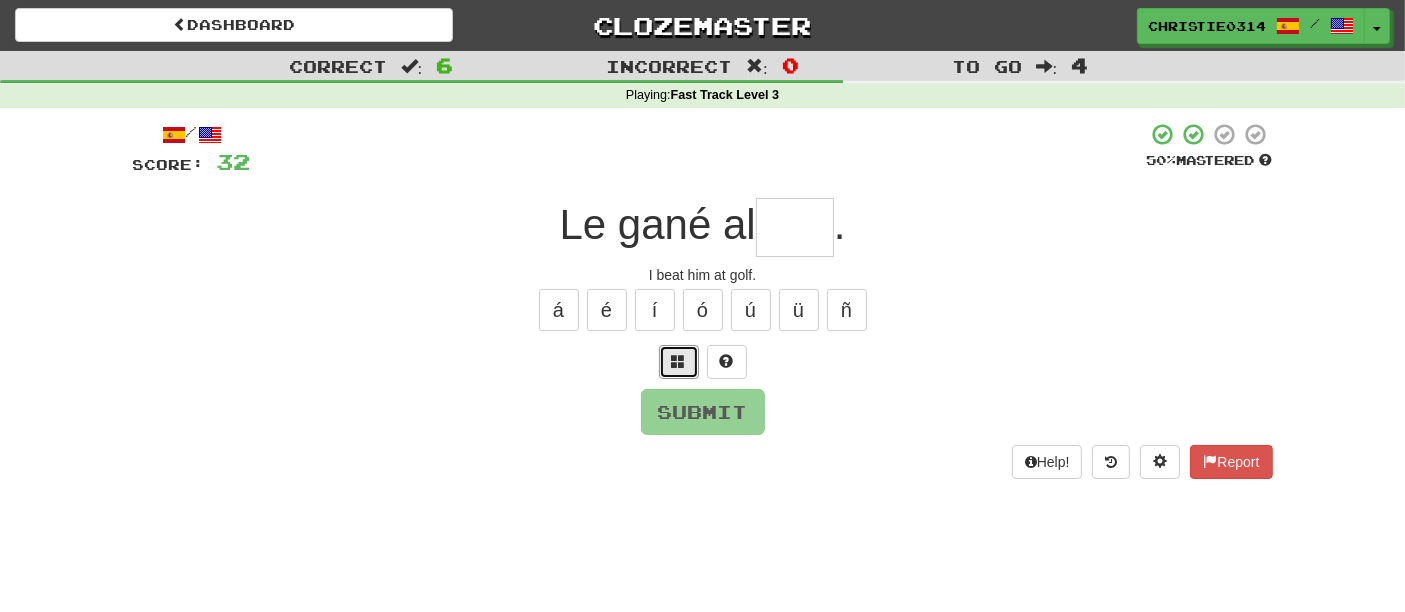 click at bounding box center [679, 361] 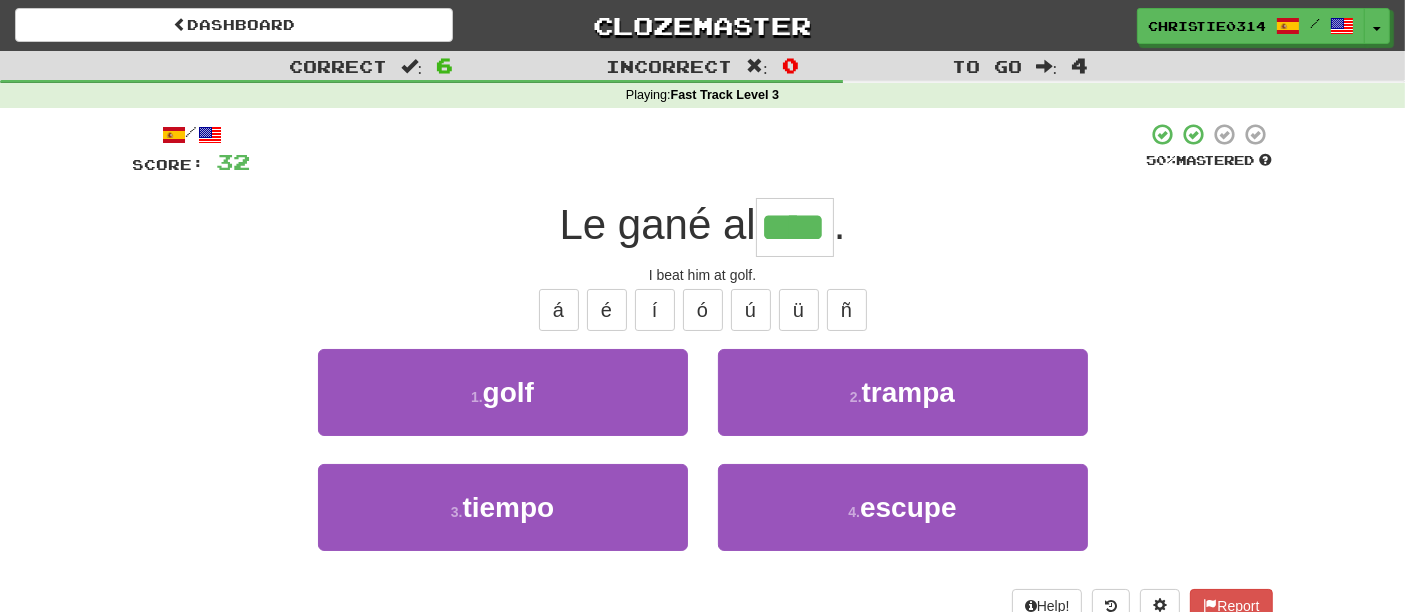 type on "****" 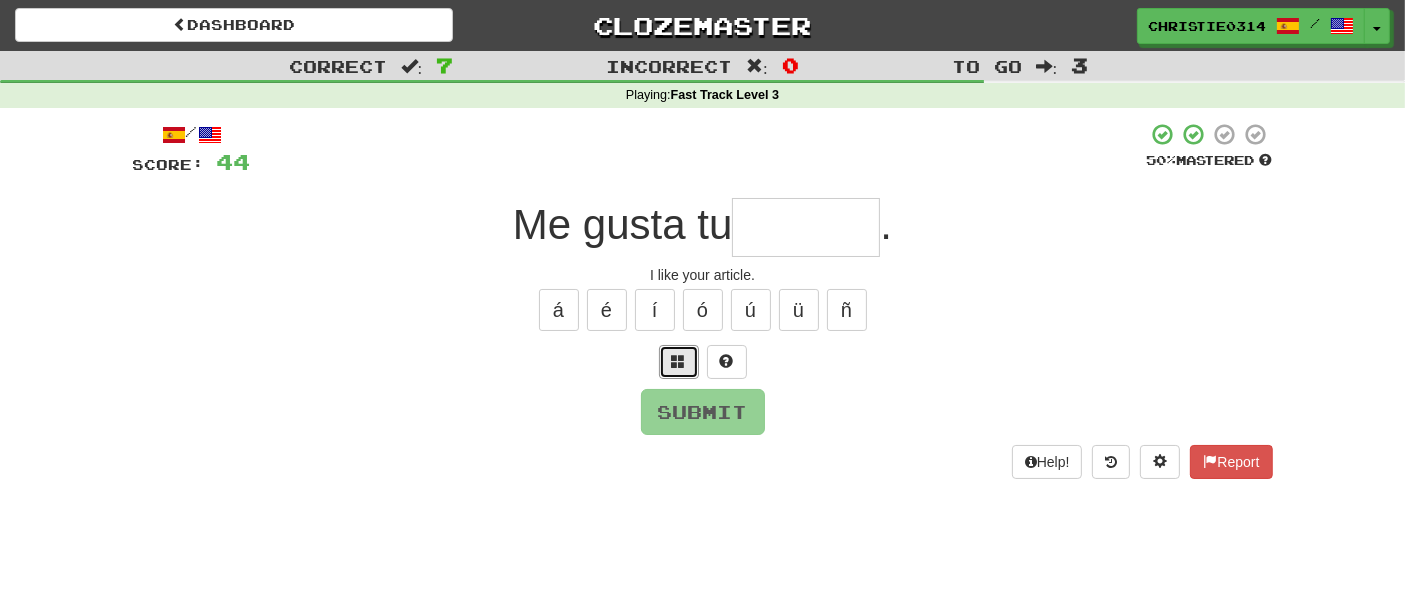 click at bounding box center (679, 361) 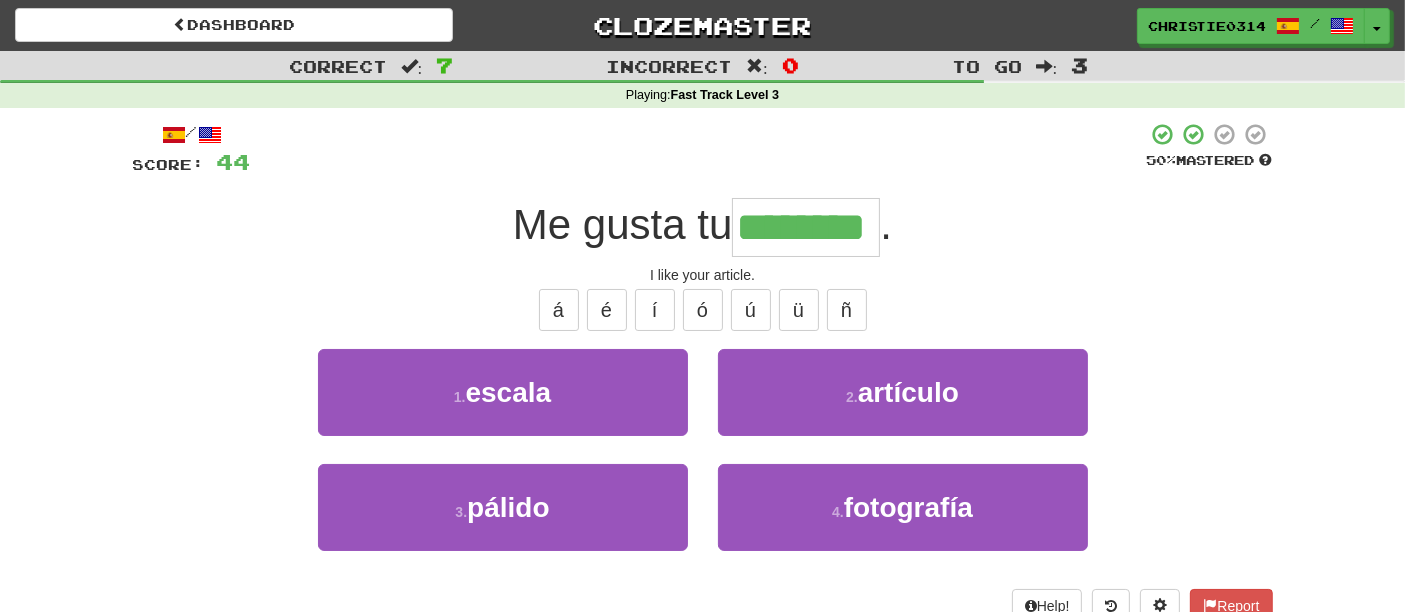 type on "********" 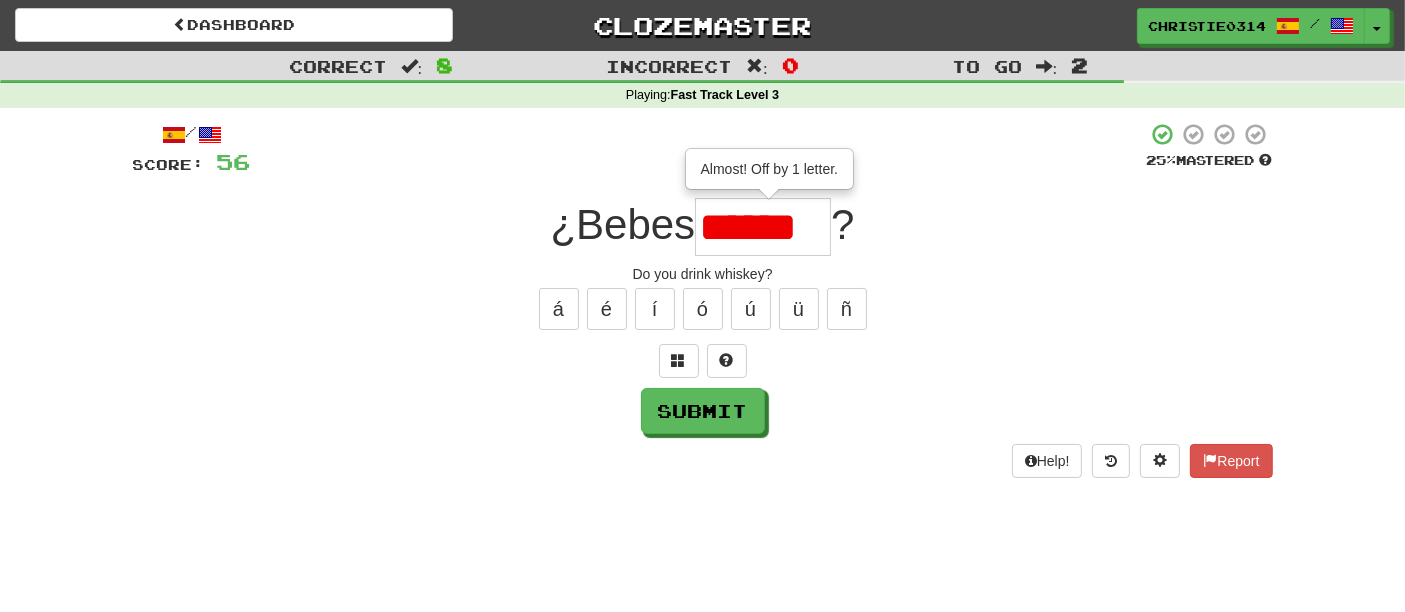 scroll, scrollTop: 0, scrollLeft: 0, axis: both 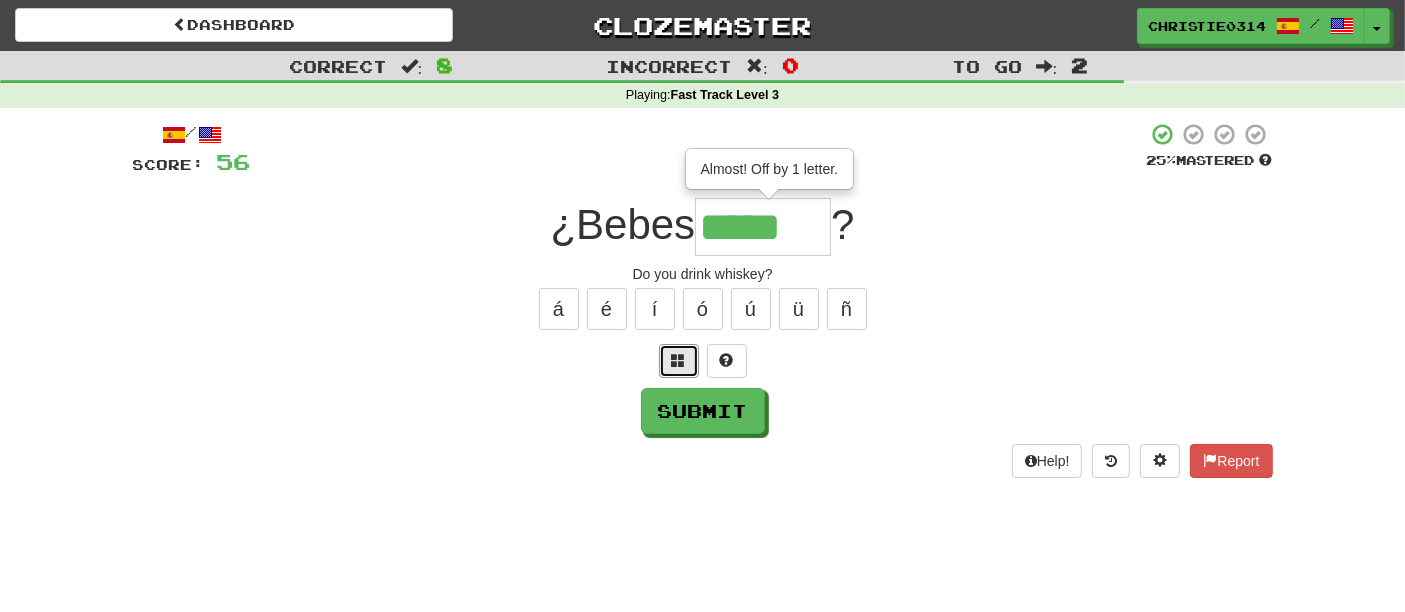 click at bounding box center [679, 360] 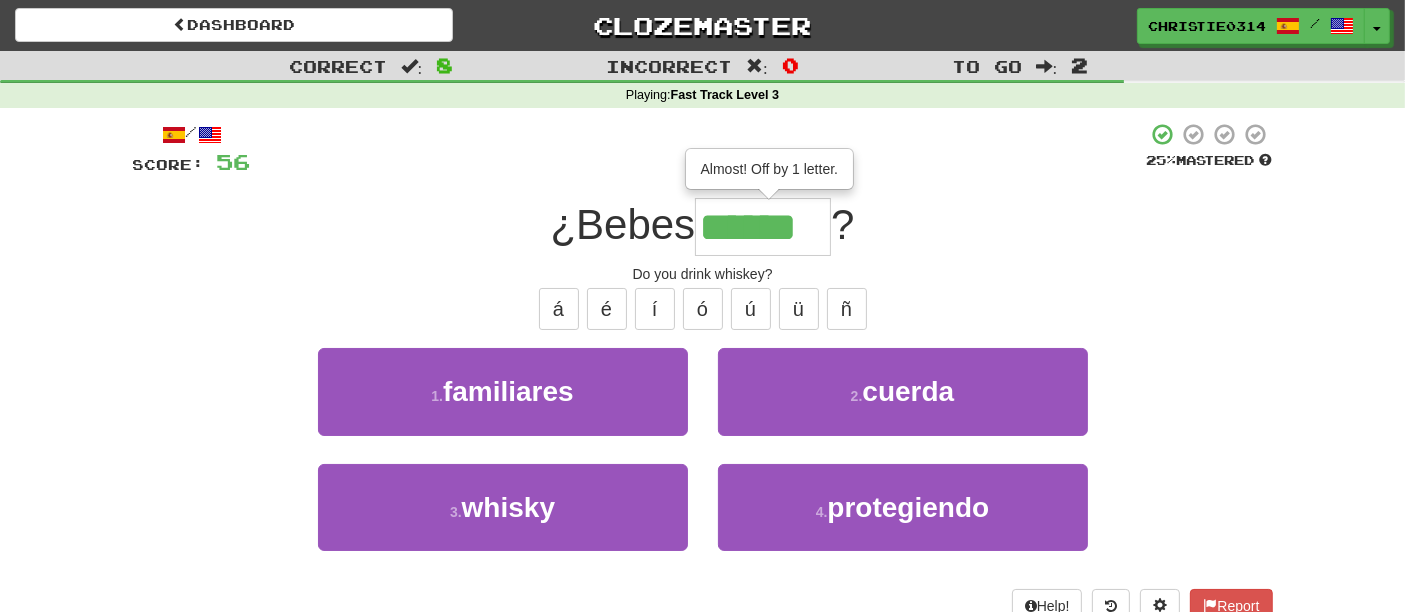 type on "******" 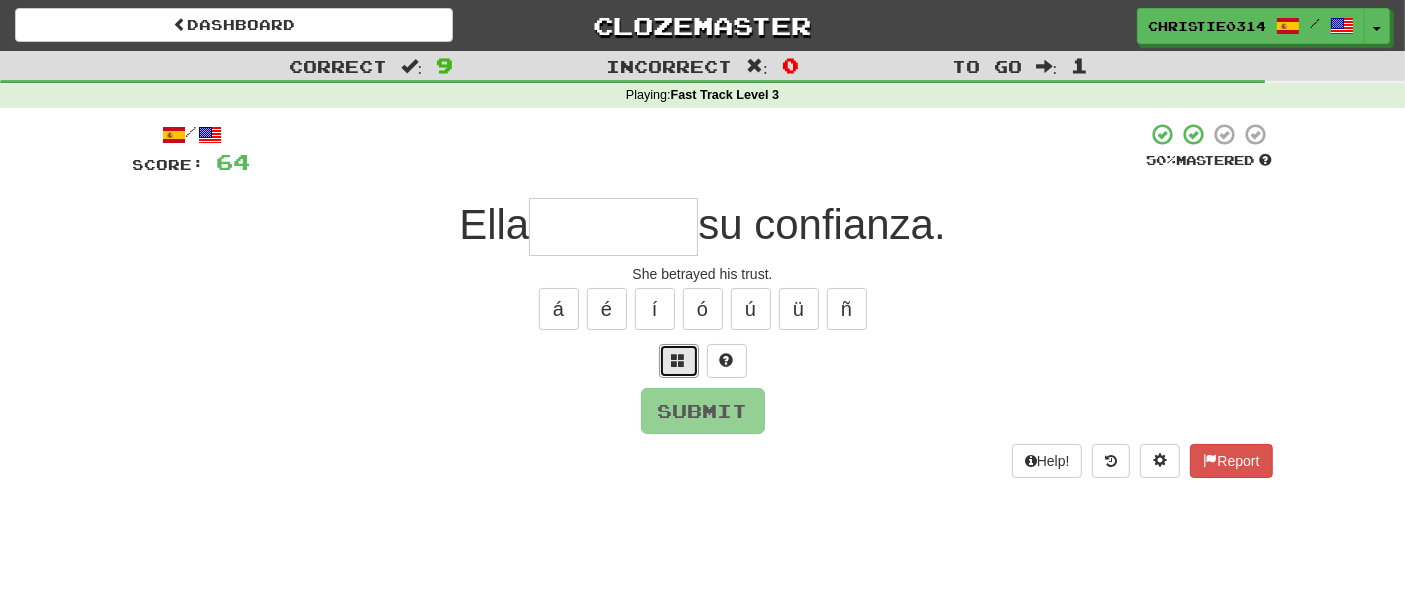 click at bounding box center (679, 360) 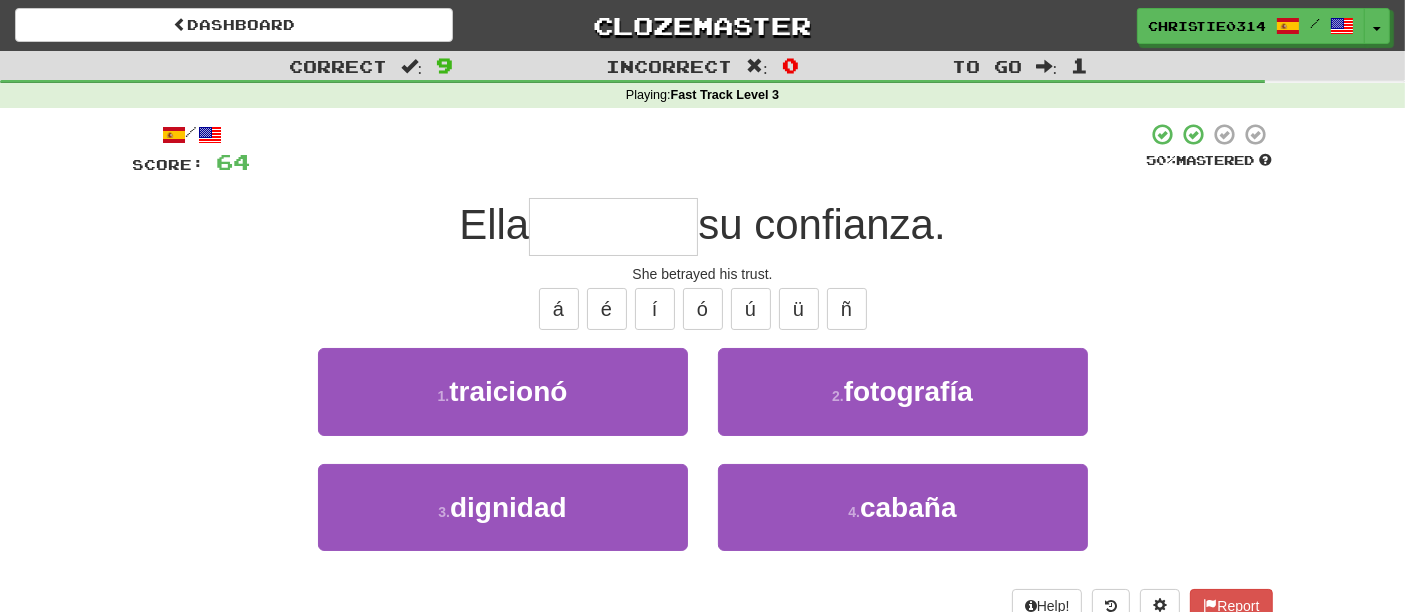 type on "*" 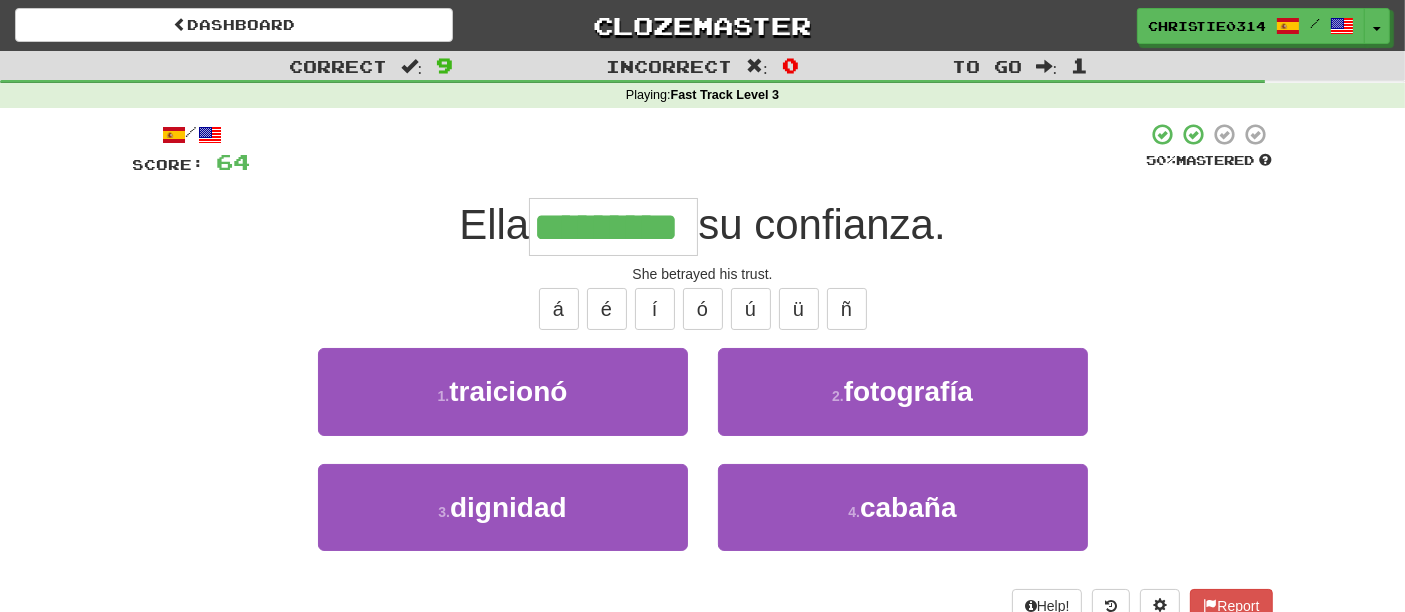 type on "*********" 